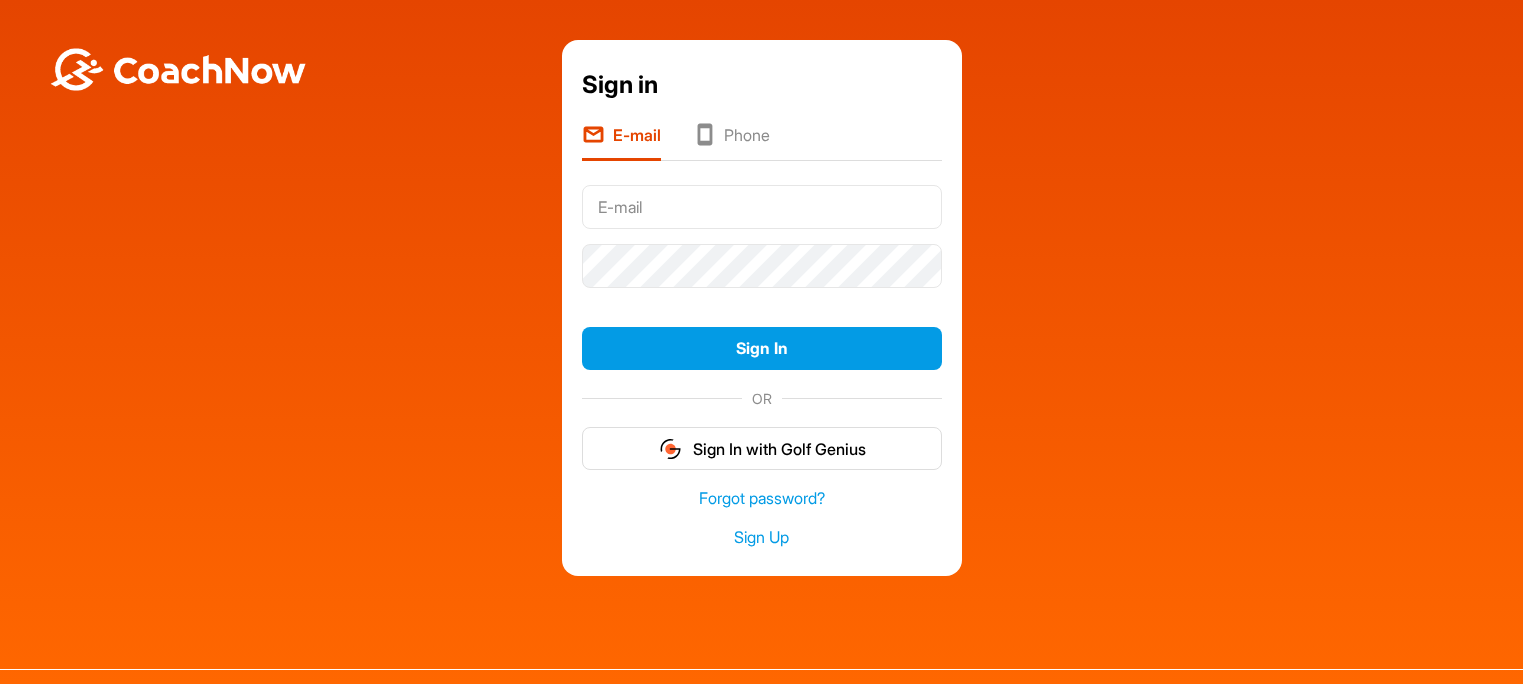 scroll, scrollTop: 0, scrollLeft: 0, axis: both 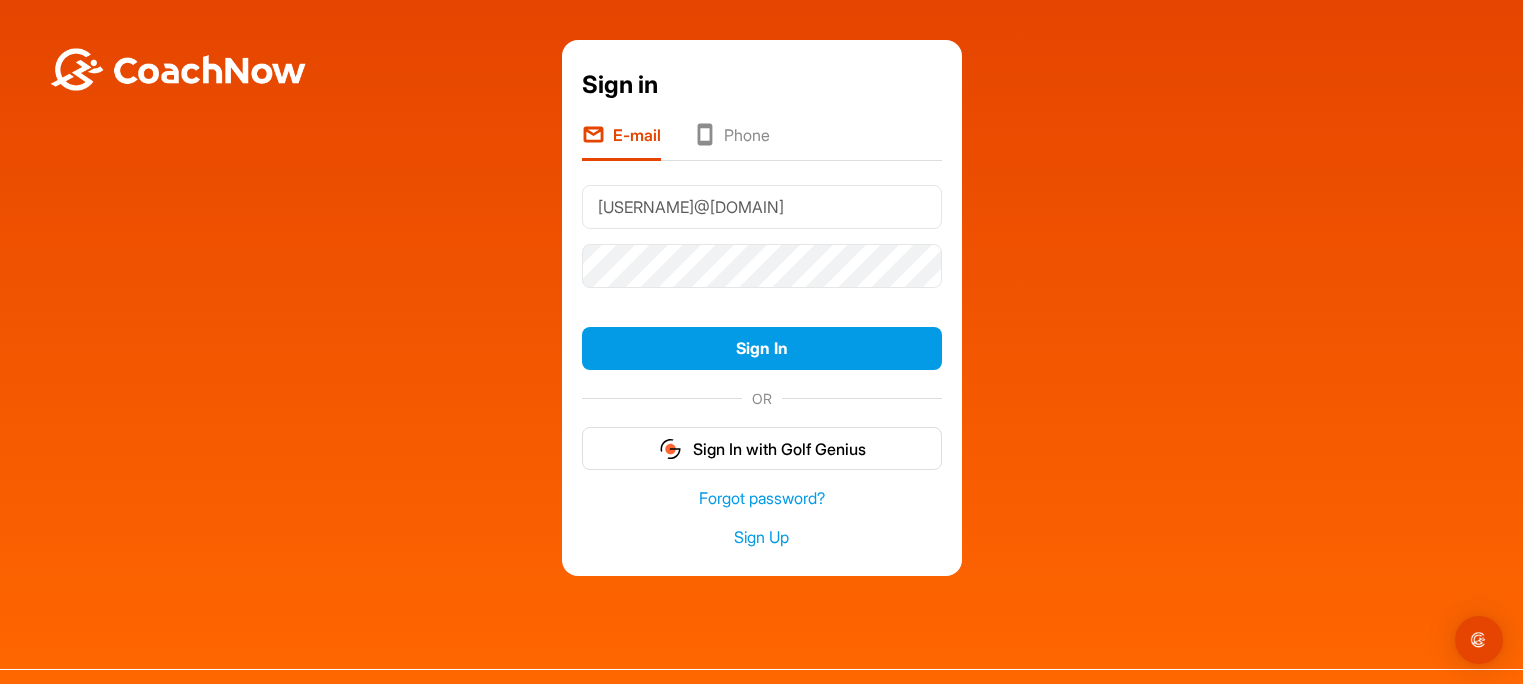 type on "[USERNAME]@[DOMAIN]" 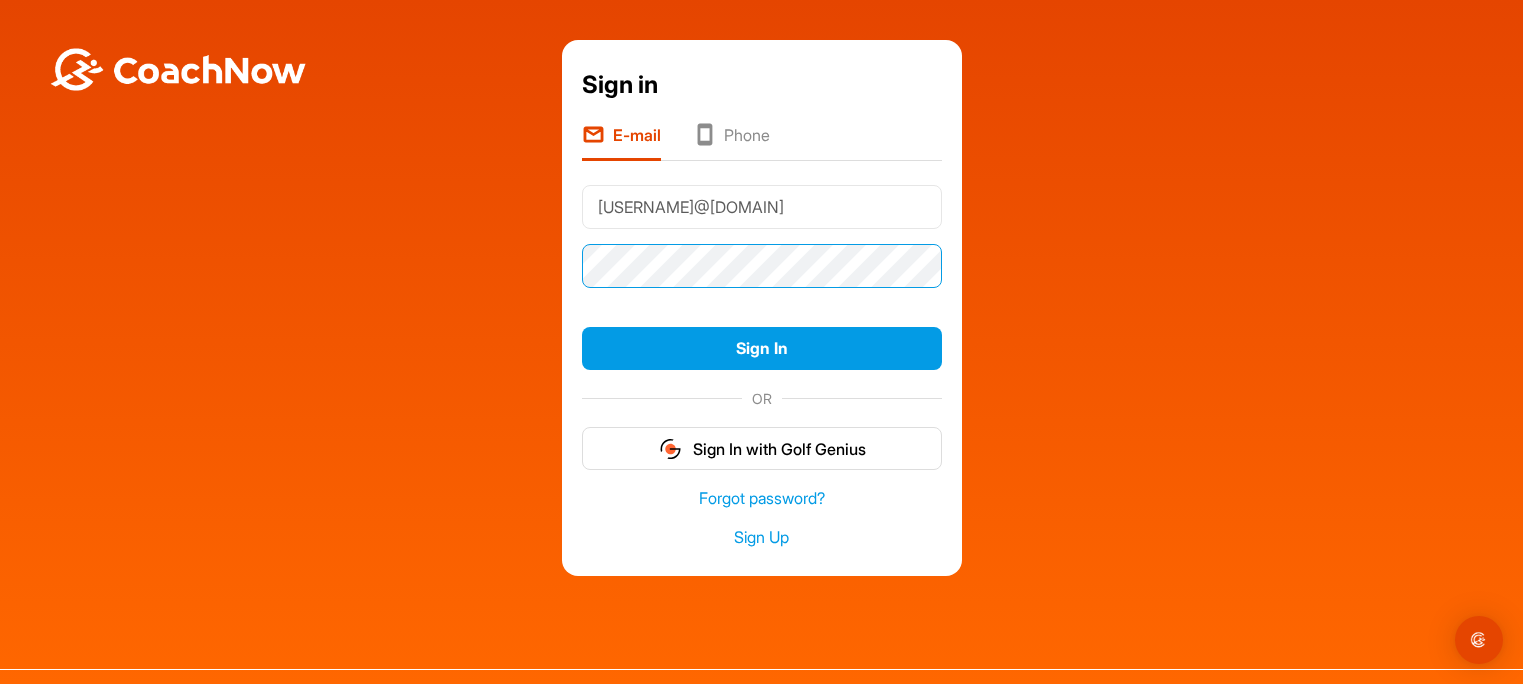 click on "Sign In" at bounding box center (762, 348) 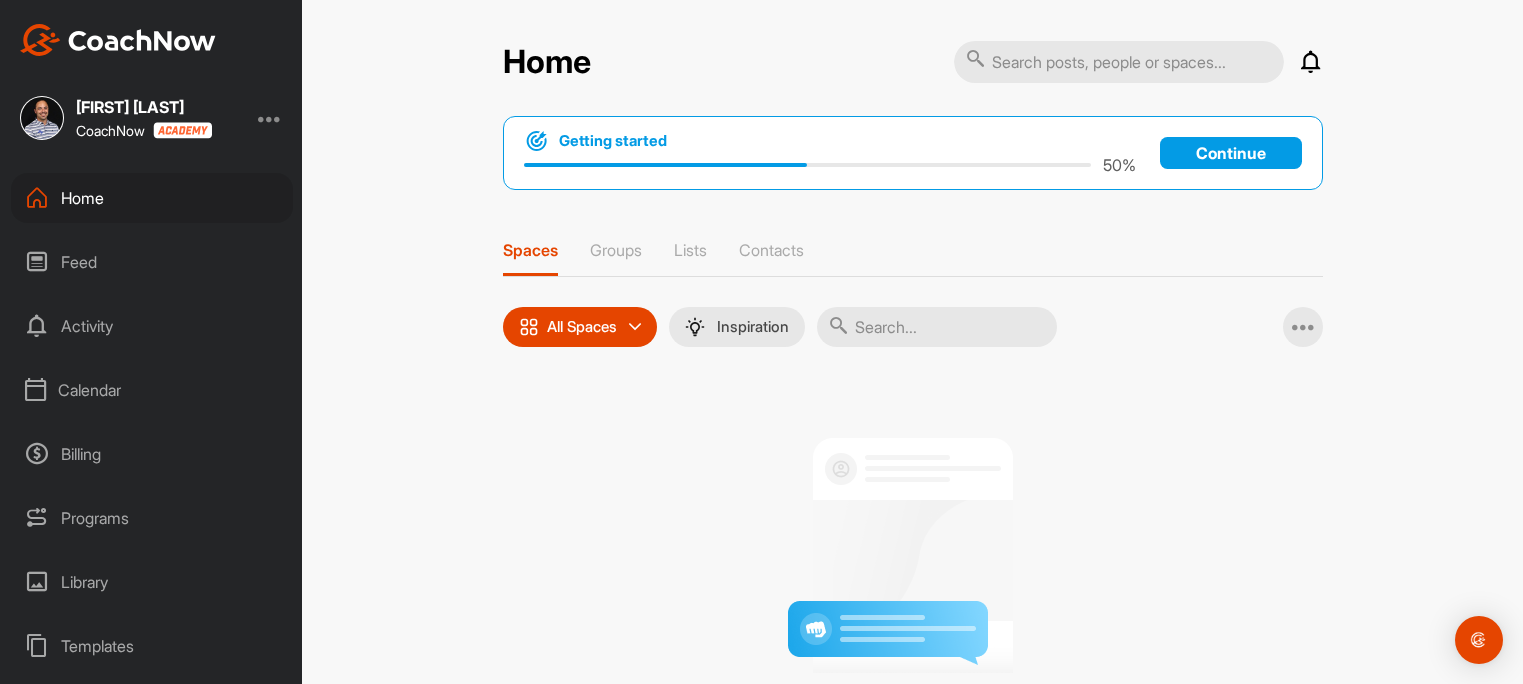 scroll, scrollTop: 0, scrollLeft: 0, axis: both 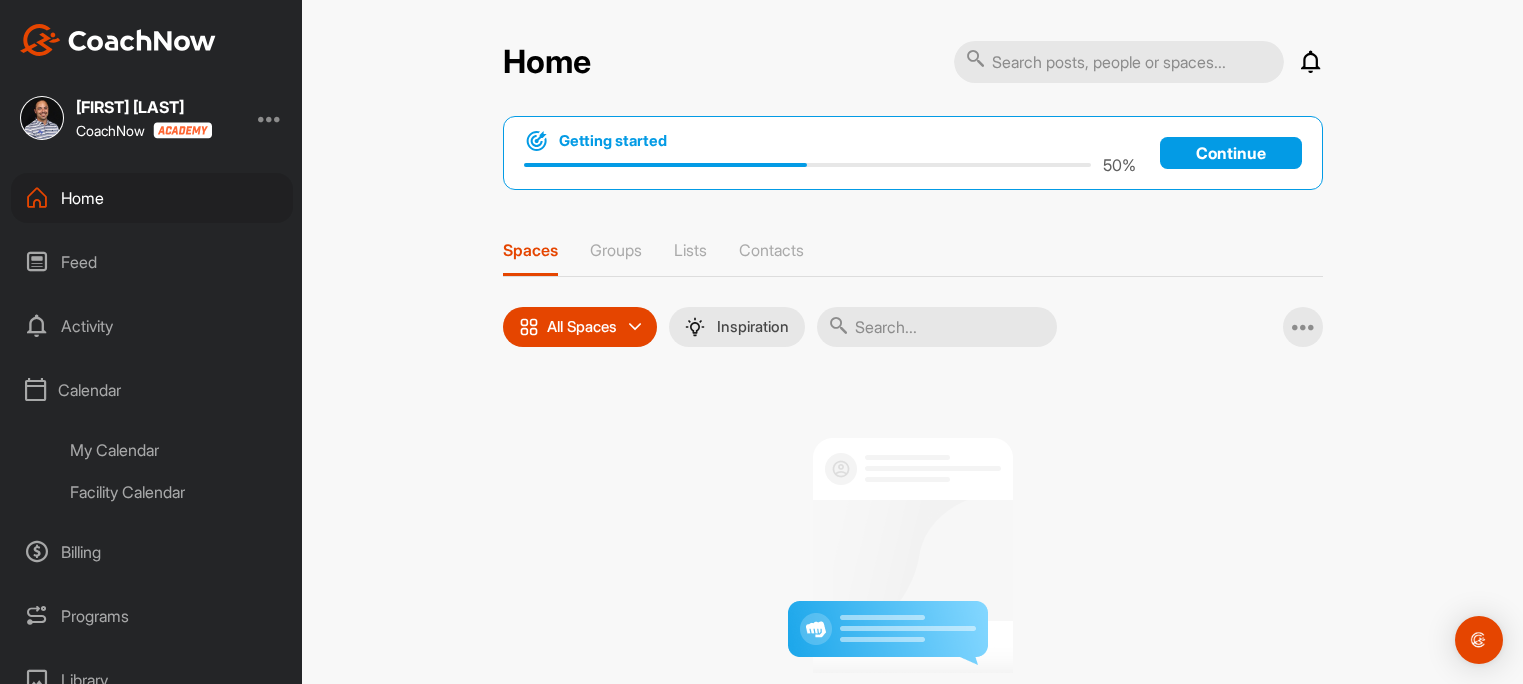 click on "My Calendar" at bounding box center (174, 450) 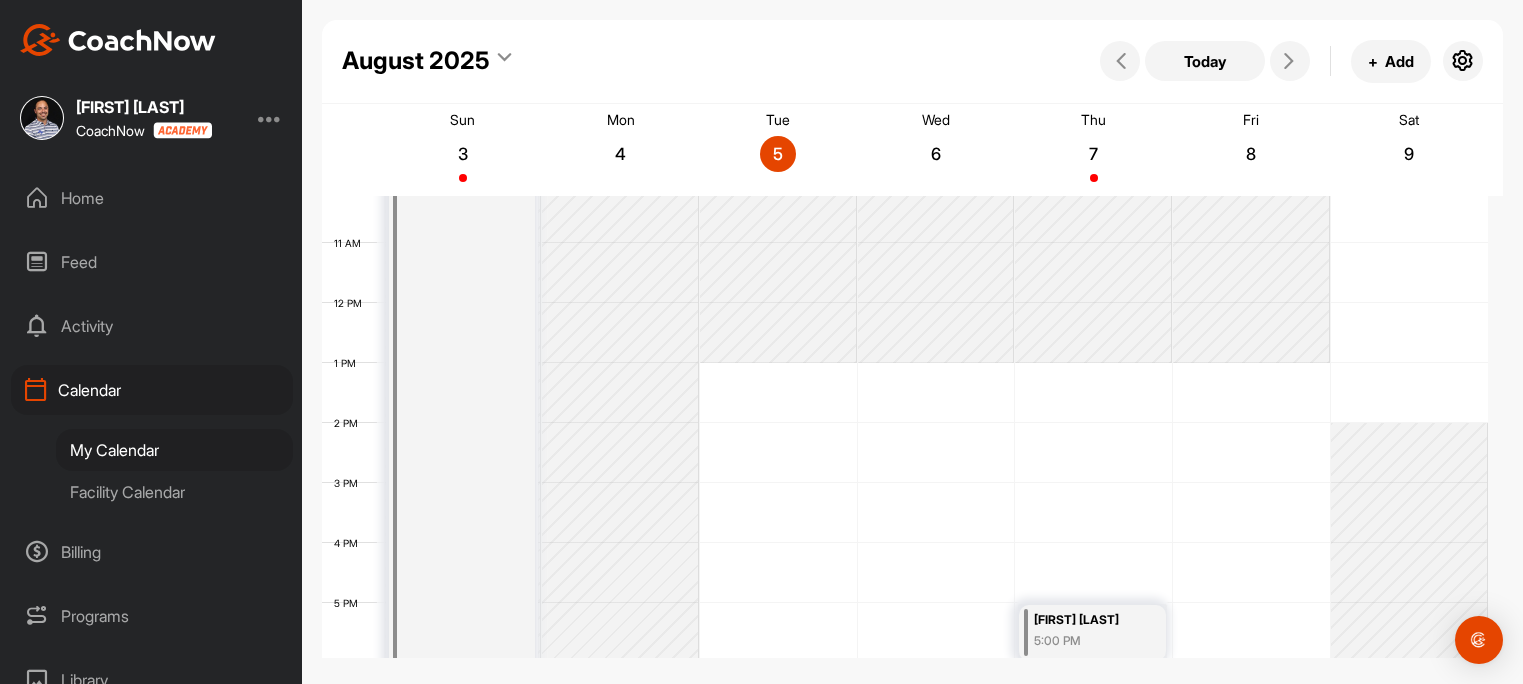 scroll, scrollTop: 694, scrollLeft: 0, axis: vertical 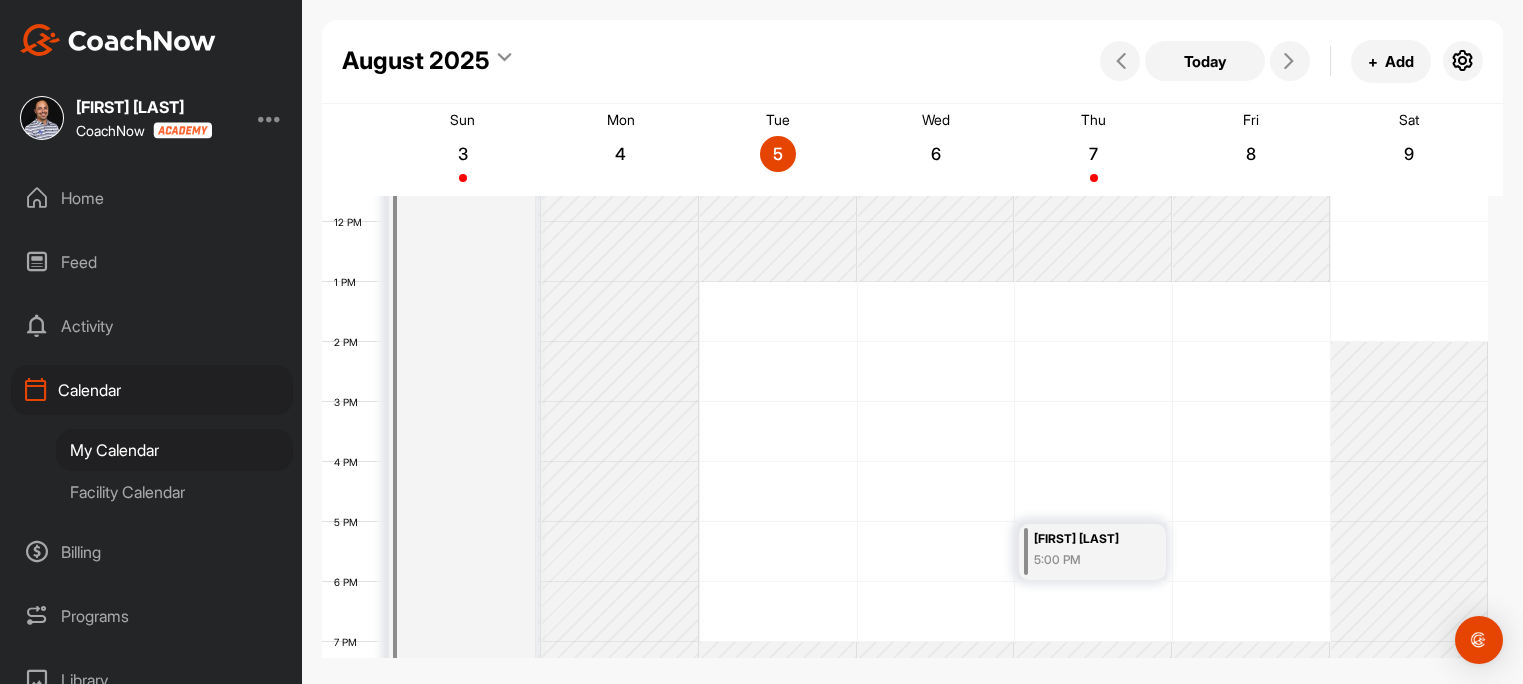click on "[FIRST] [LAST]  5:00 PM" at bounding box center [1093, 222] 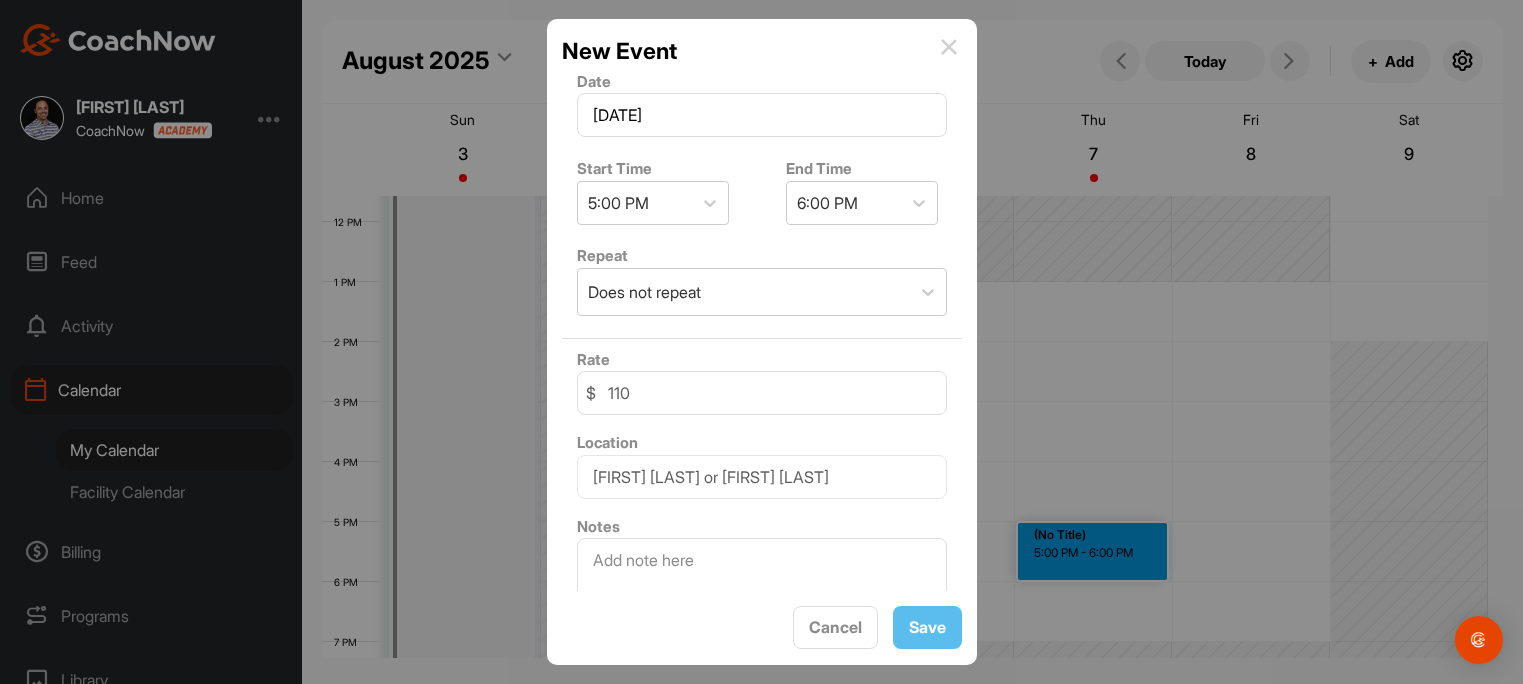 scroll, scrollTop: 292, scrollLeft: 0, axis: vertical 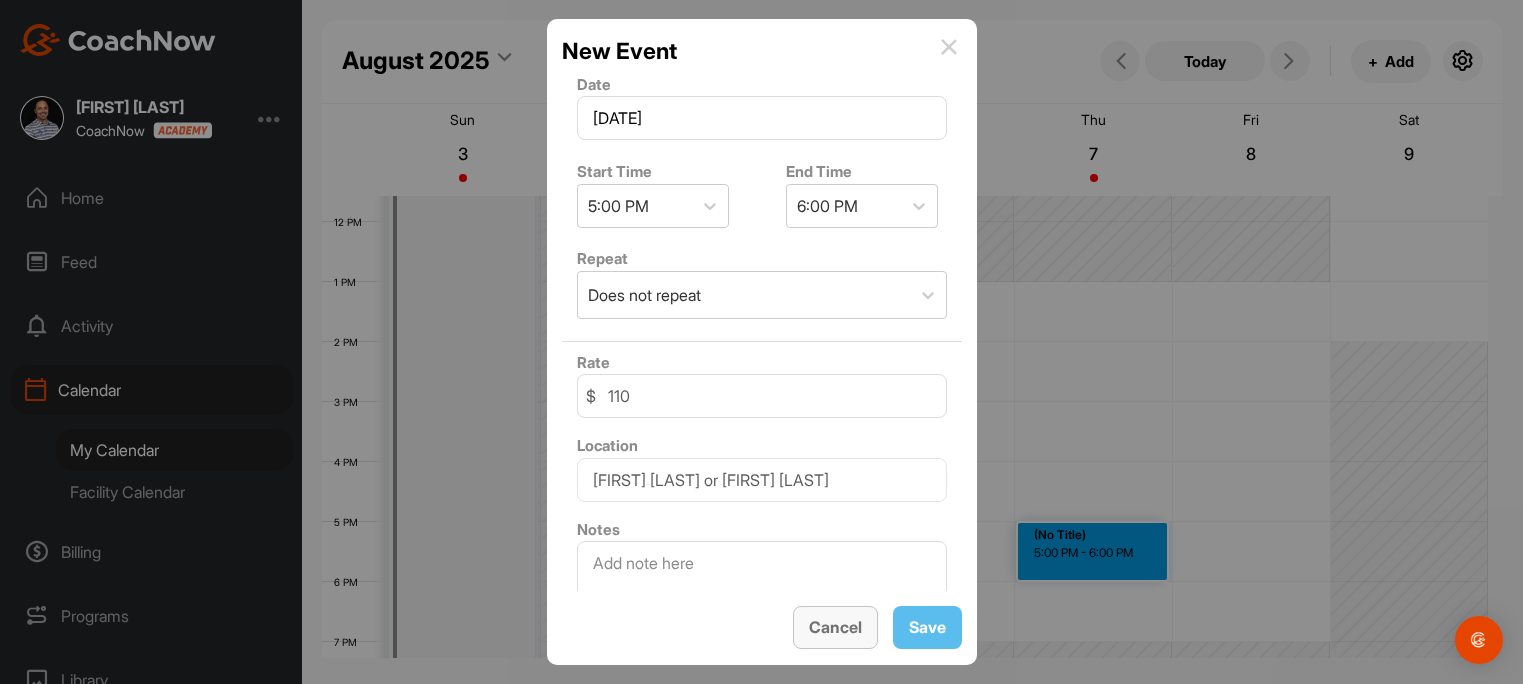 click on "Cancel" at bounding box center (835, 627) 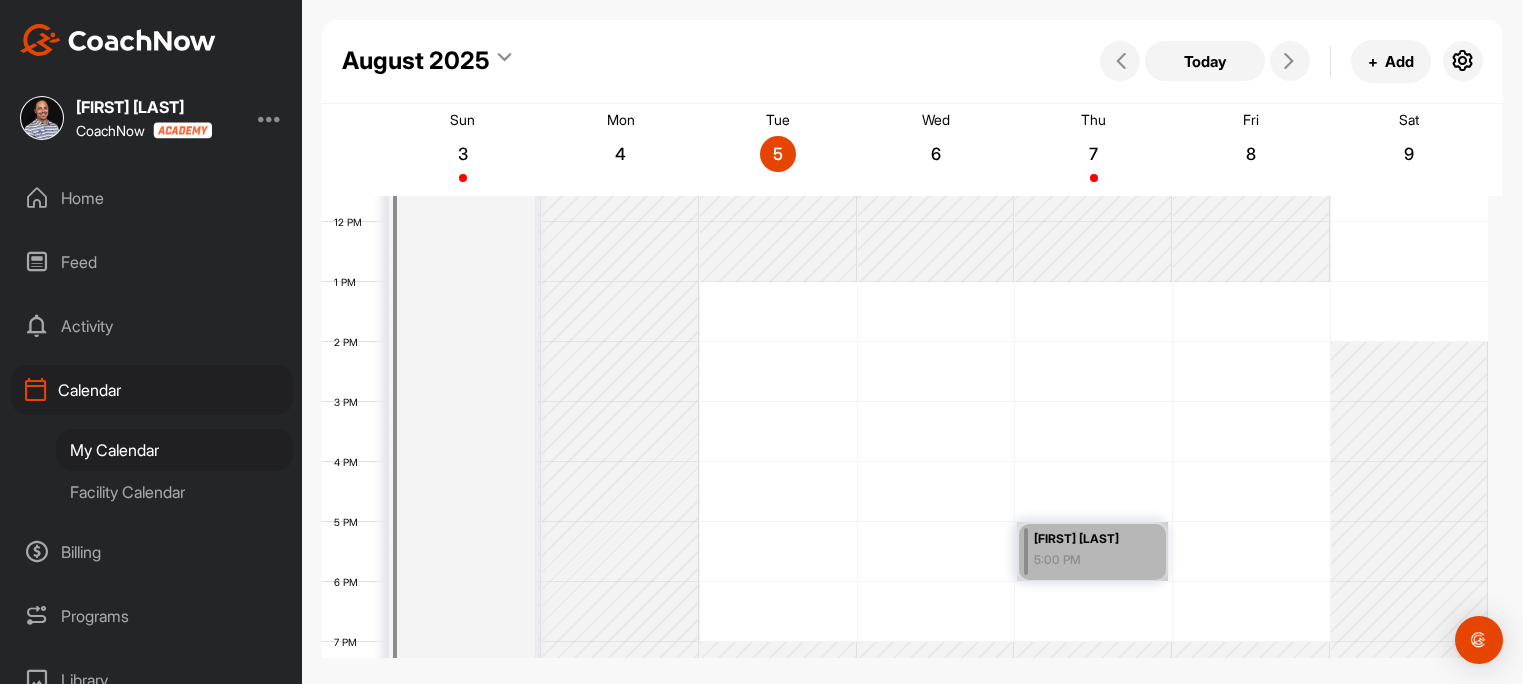 click on "[FIRST] [LAST]  5:00 PM" at bounding box center (1092, 551) 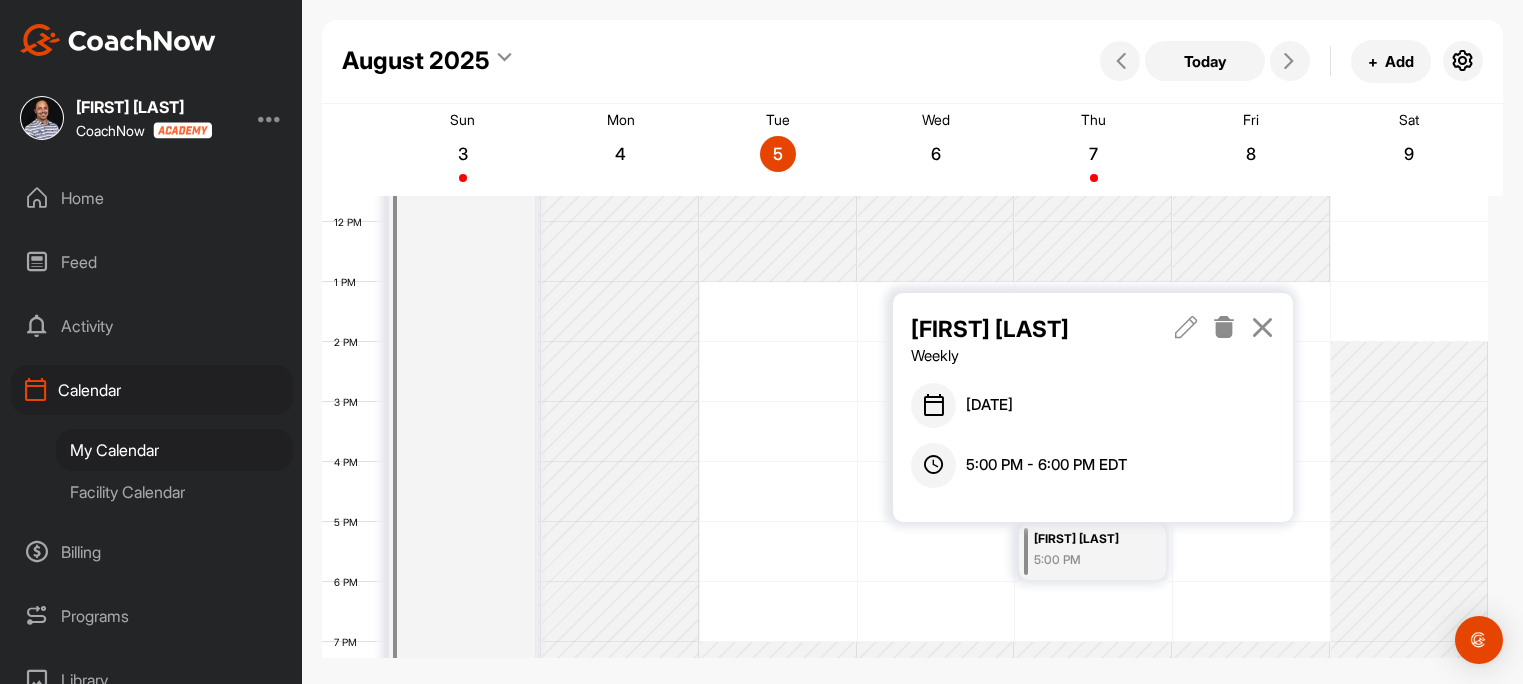 click at bounding box center [1224, 327] 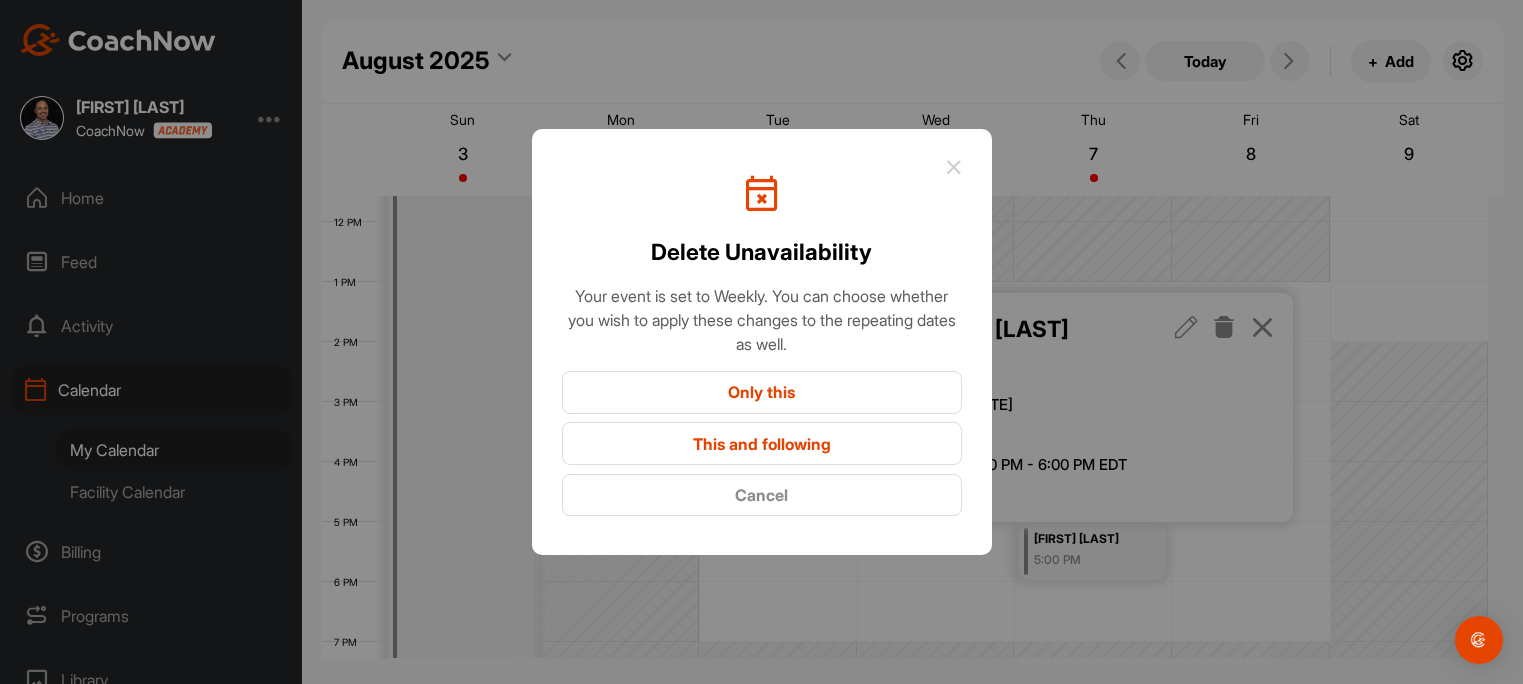 click on "Only this" at bounding box center [762, 392] 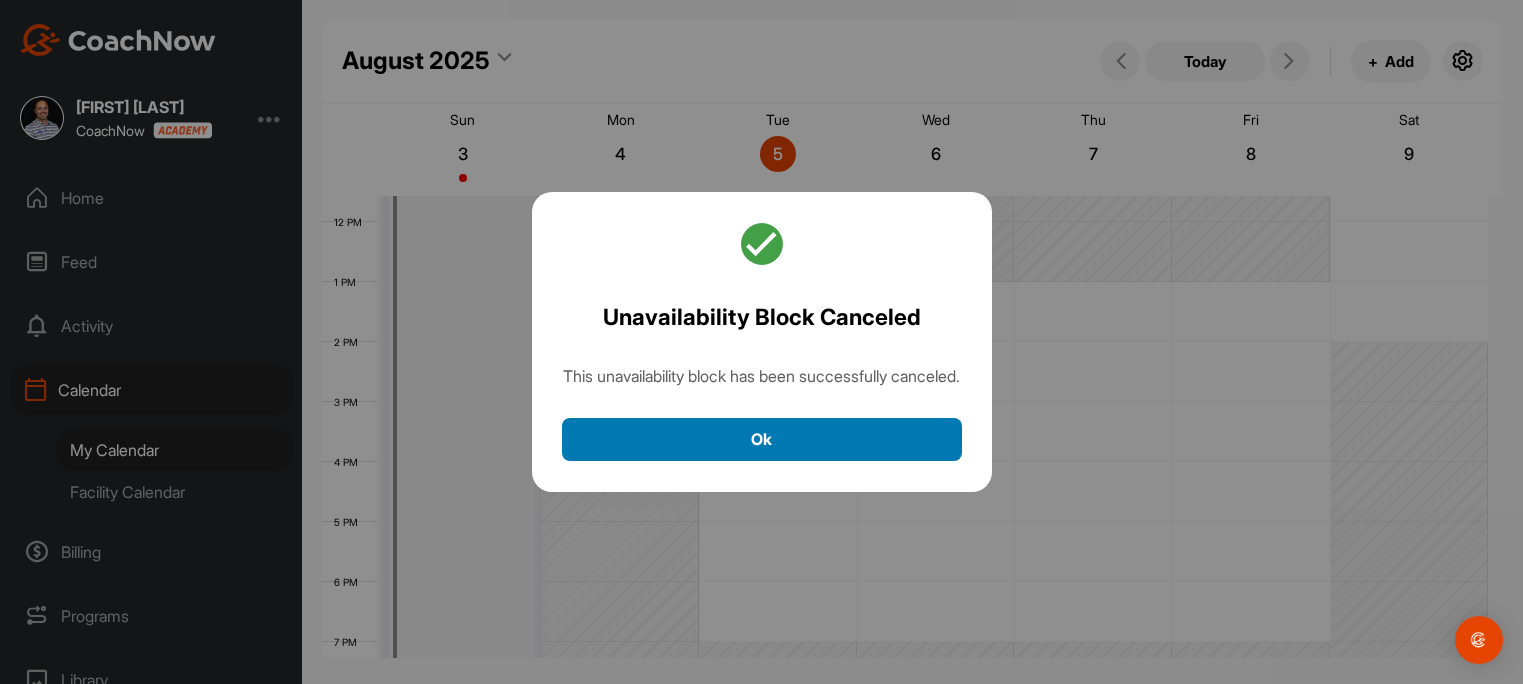 click on "Ok" at bounding box center (762, 439) 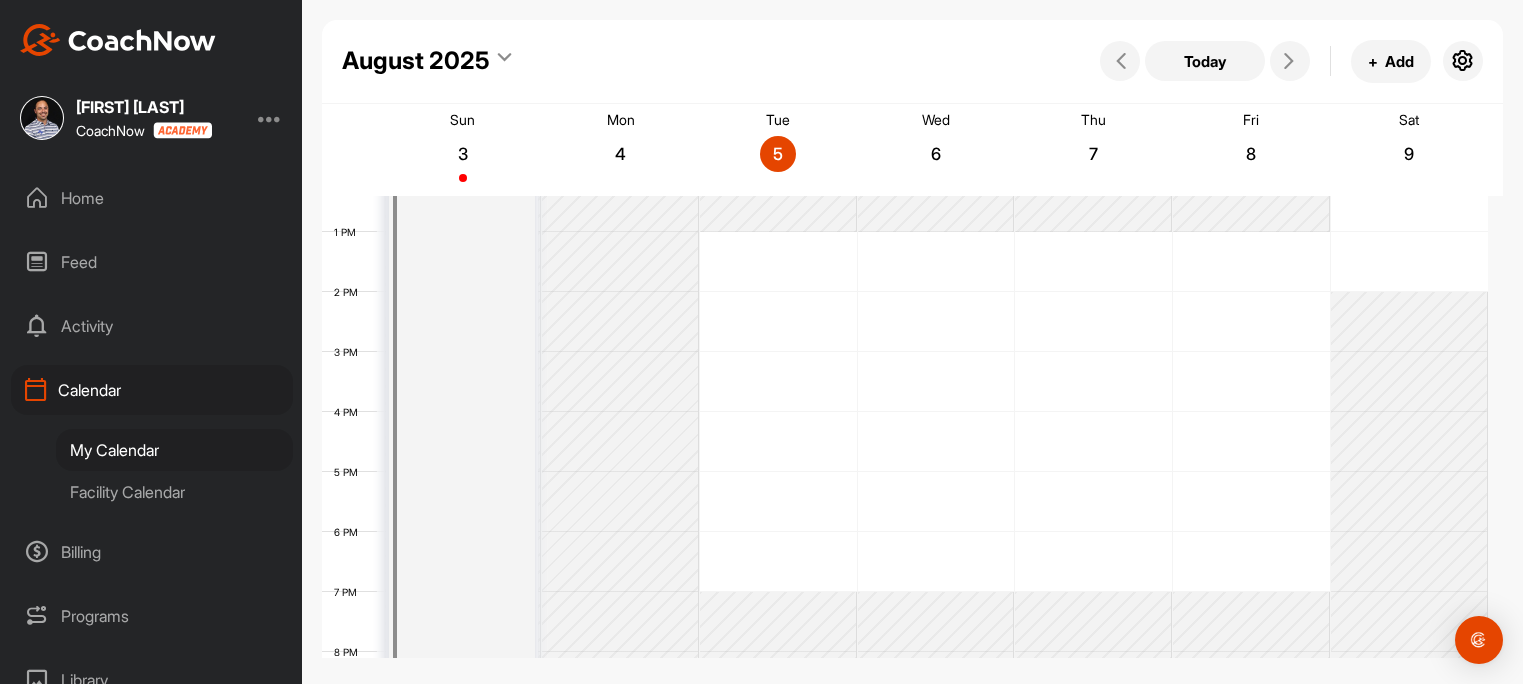 scroll, scrollTop: 743, scrollLeft: 0, axis: vertical 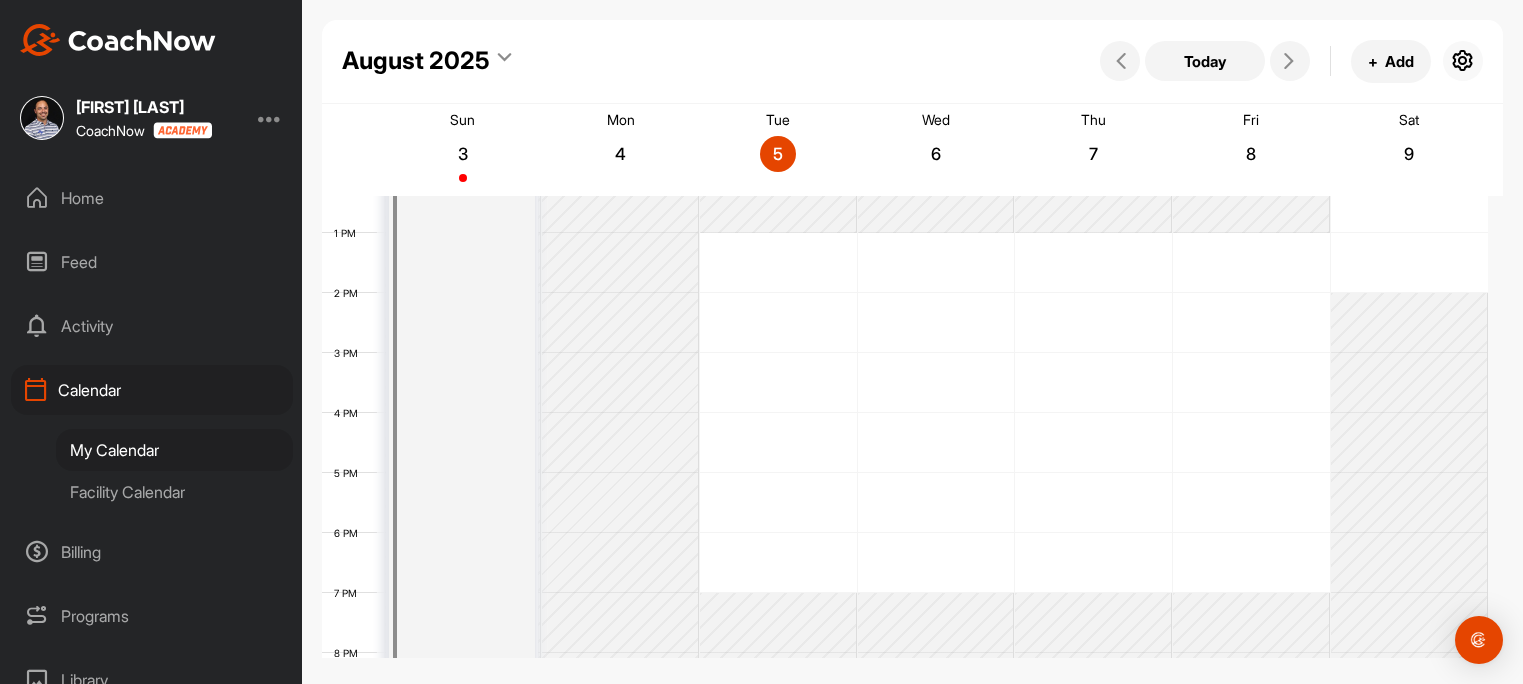 click at bounding box center (1463, 61) 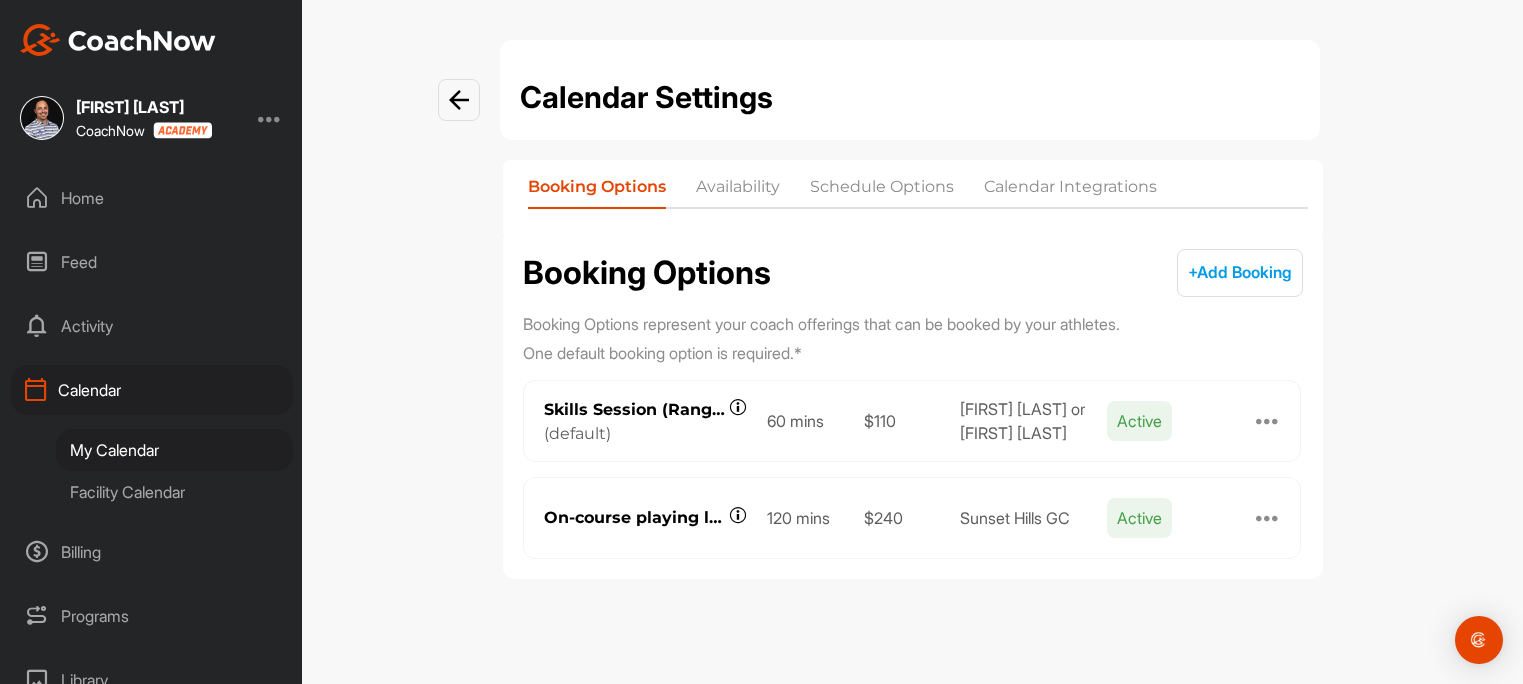 click on "Availability" at bounding box center [738, 191] 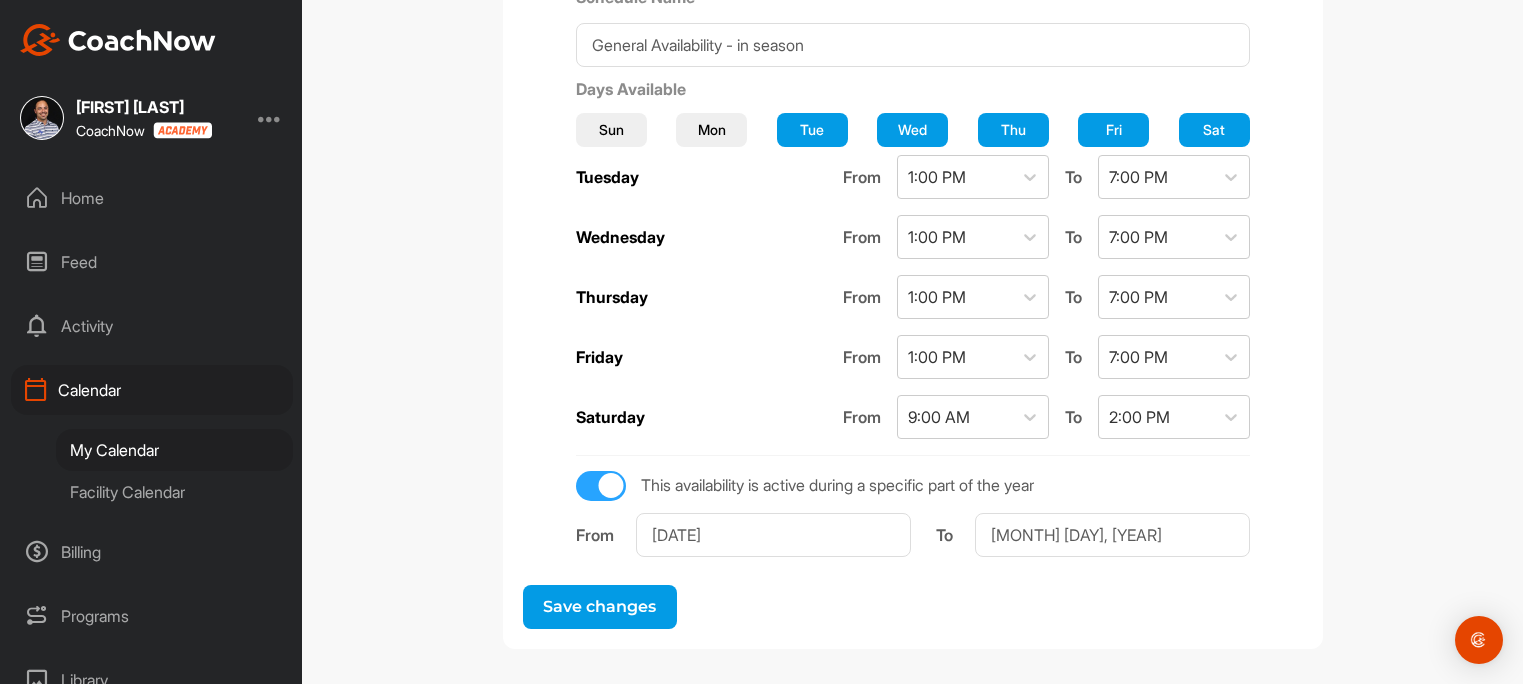 scroll, scrollTop: 412, scrollLeft: 0, axis: vertical 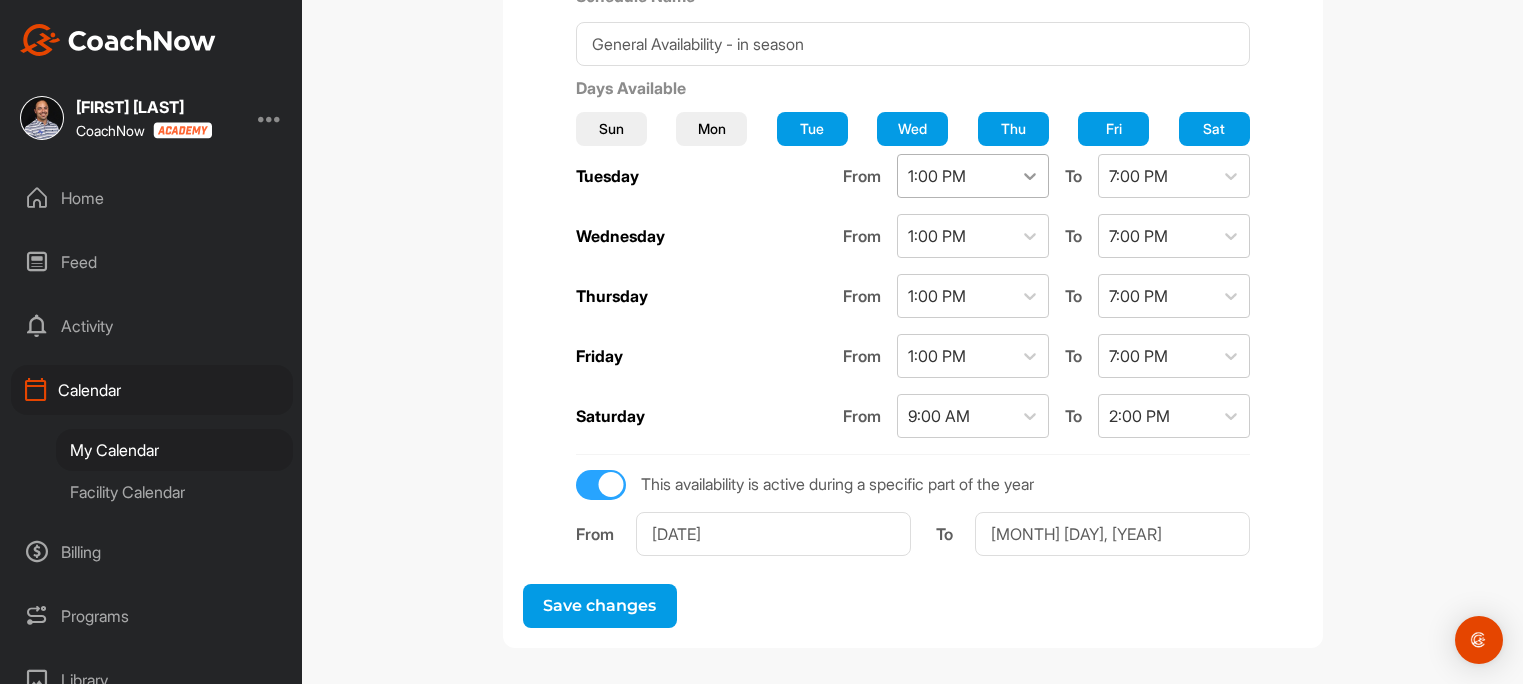 click 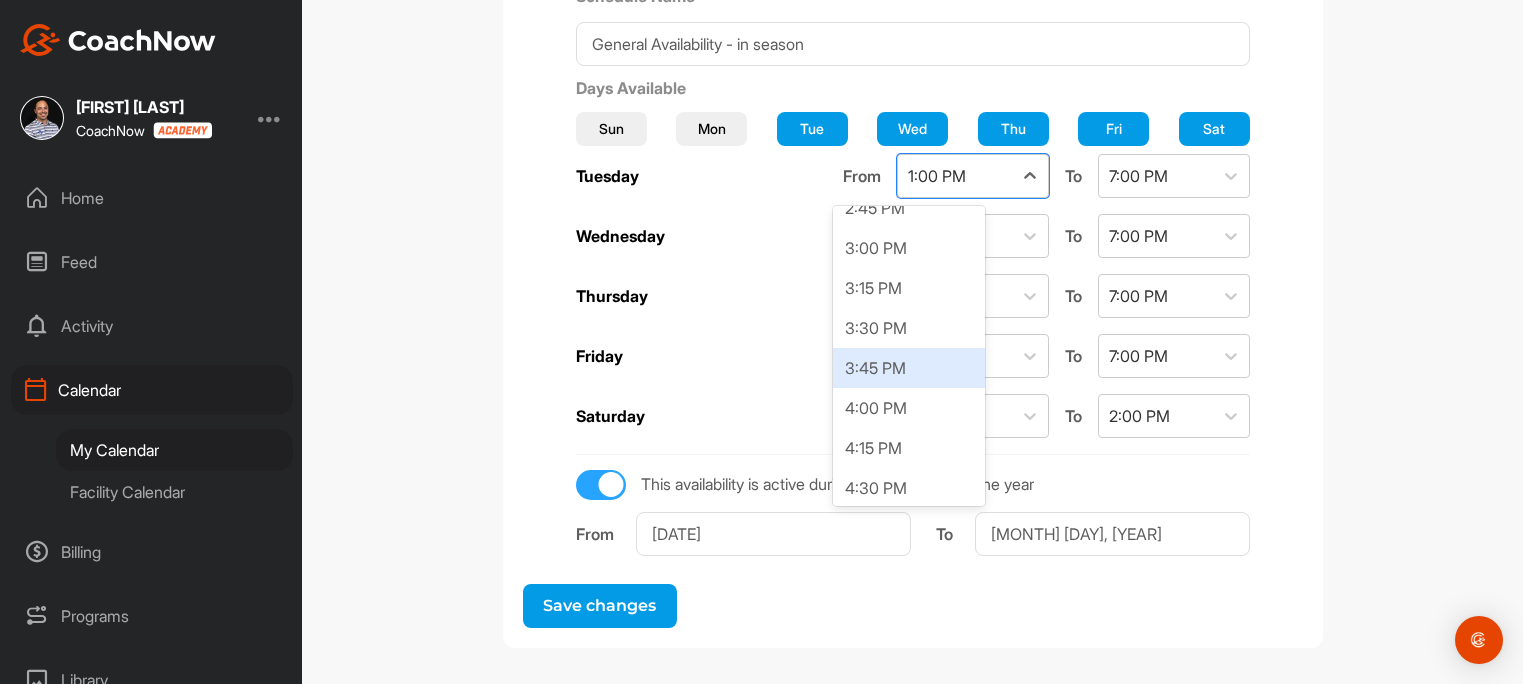 scroll, scrollTop: 2387, scrollLeft: 0, axis: vertical 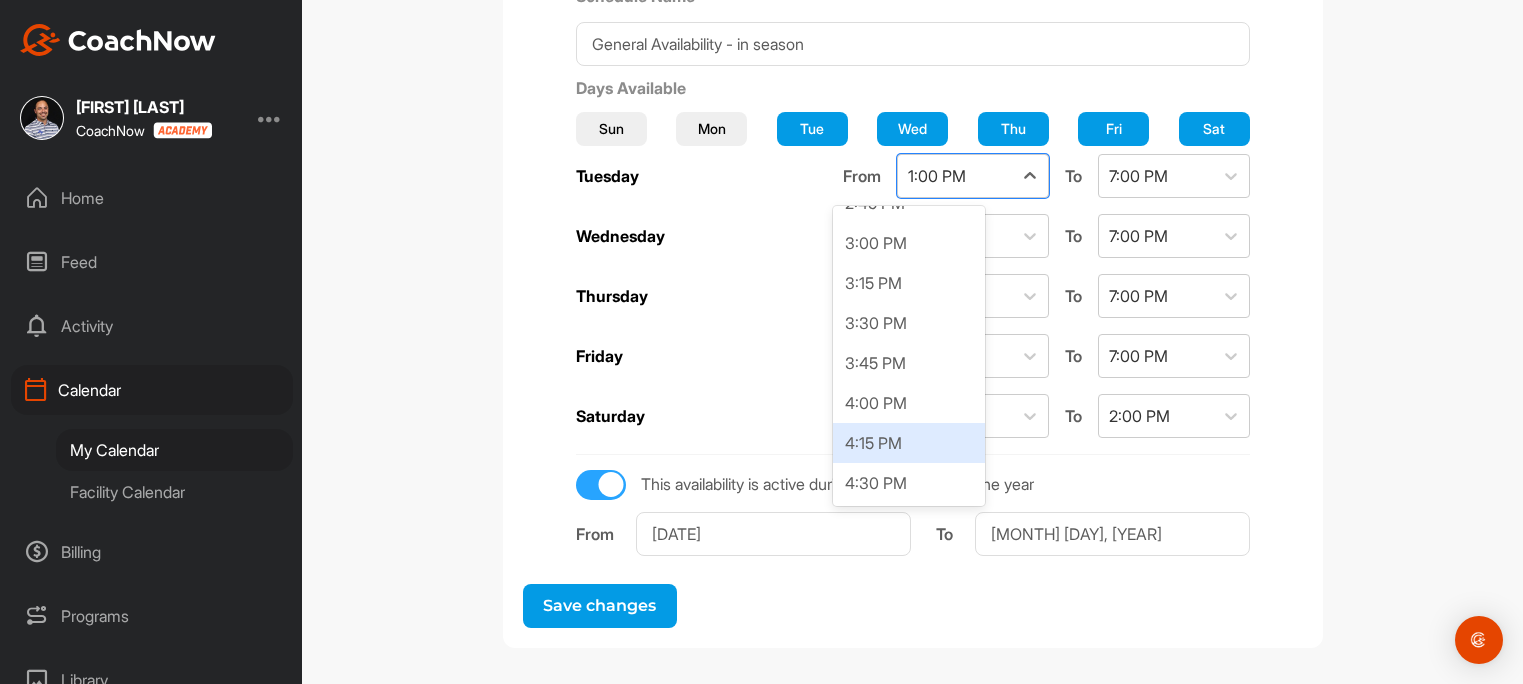click on "4:15 PM" at bounding box center (909, 443) 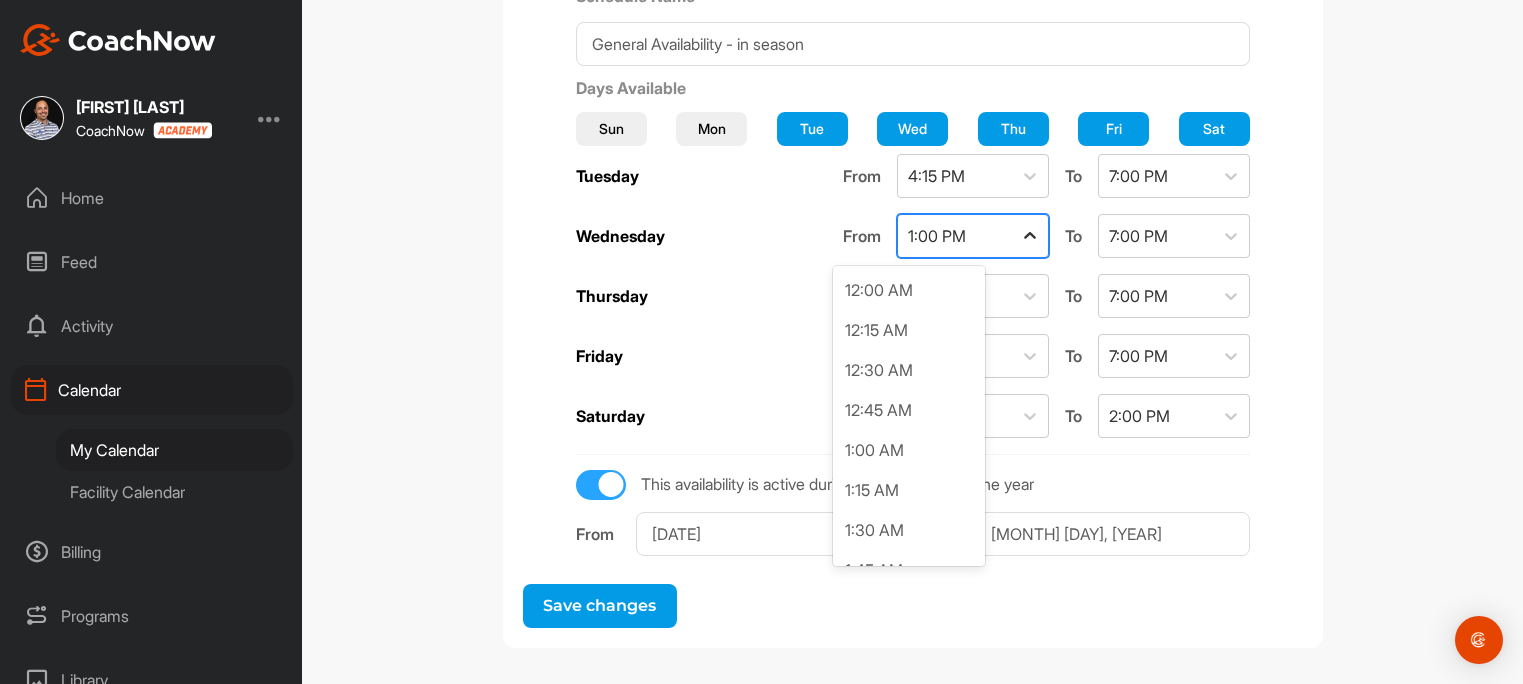 click 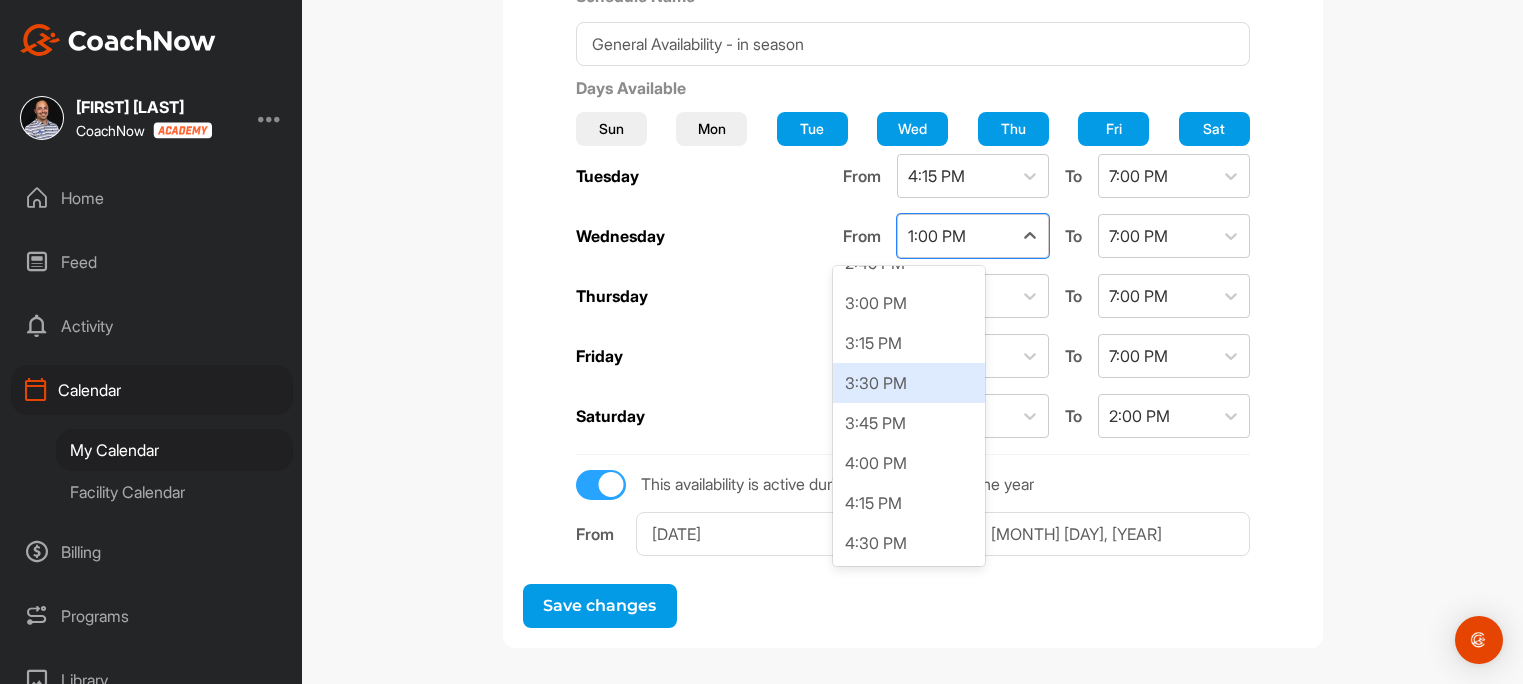 scroll, scrollTop: 2390, scrollLeft: 0, axis: vertical 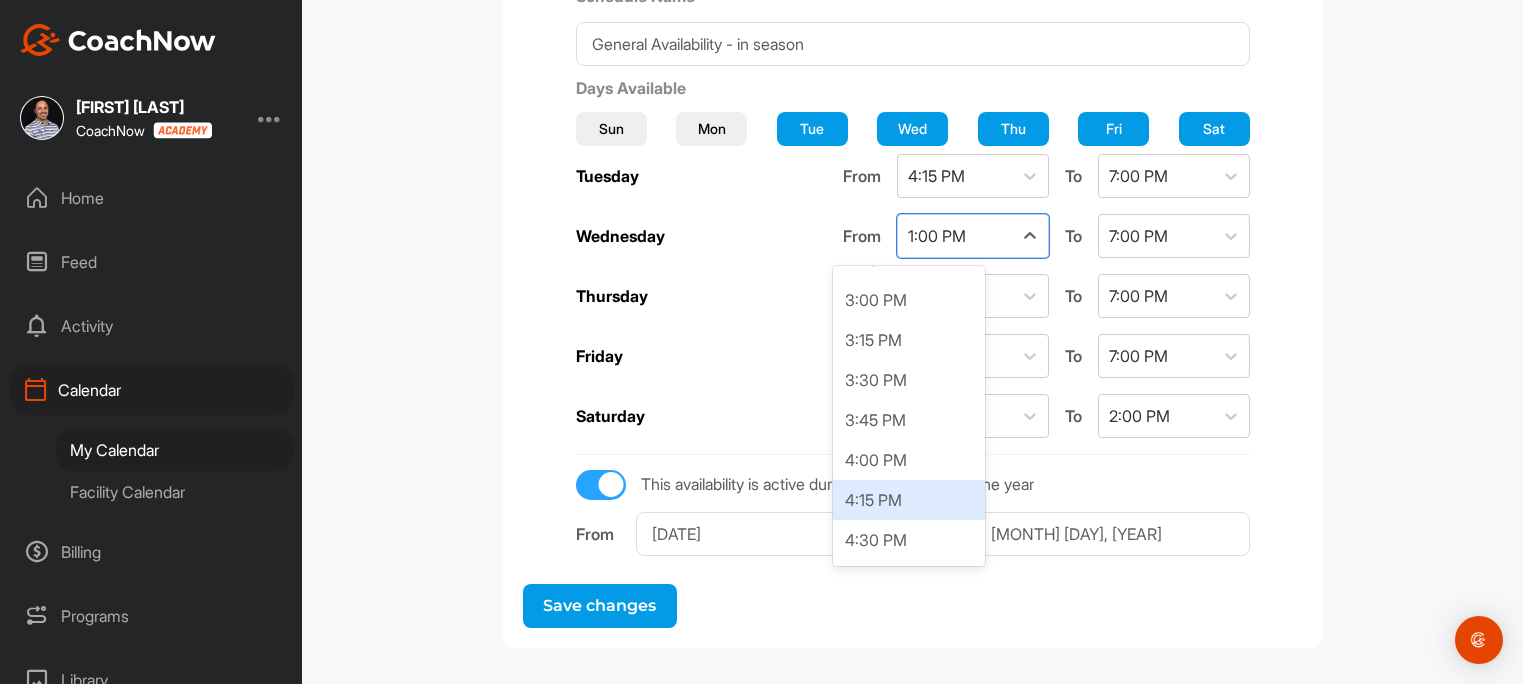 click on "4:15 PM" at bounding box center (909, 500) 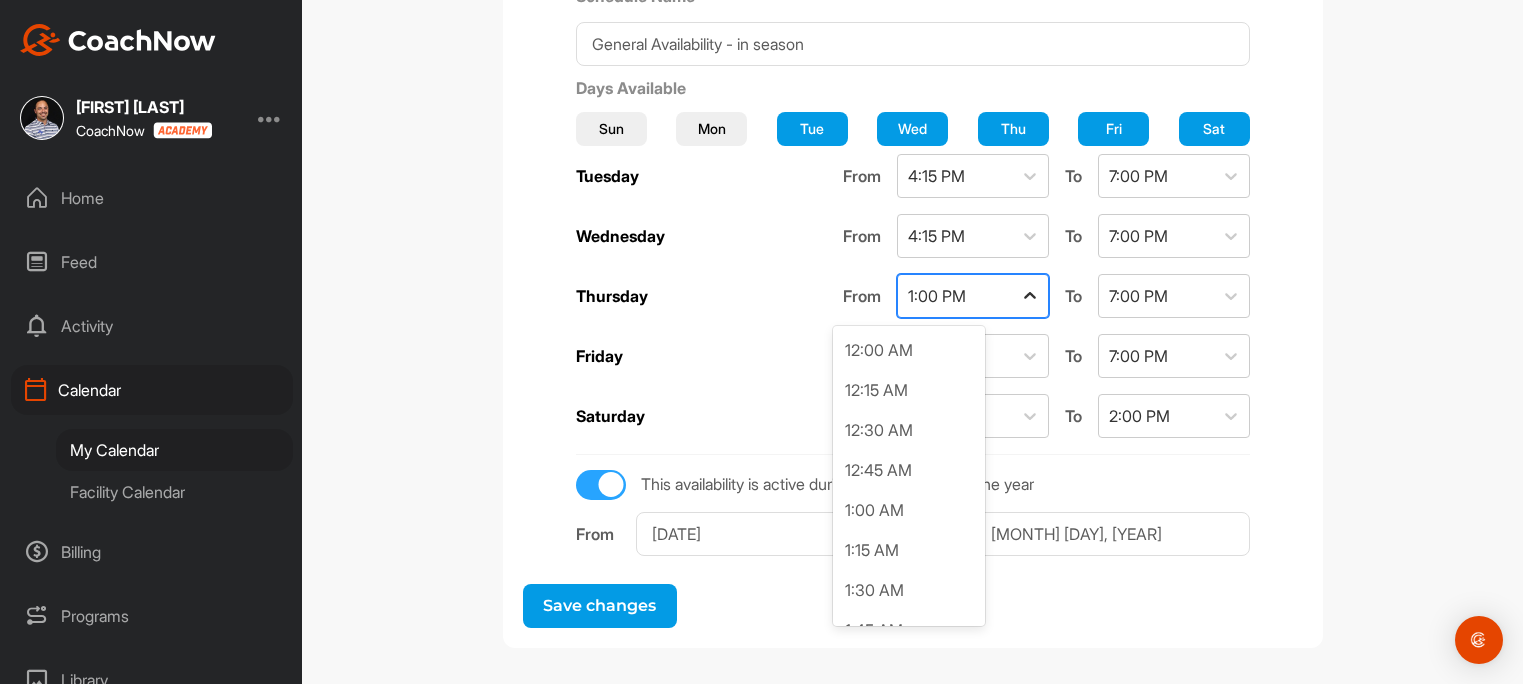 click 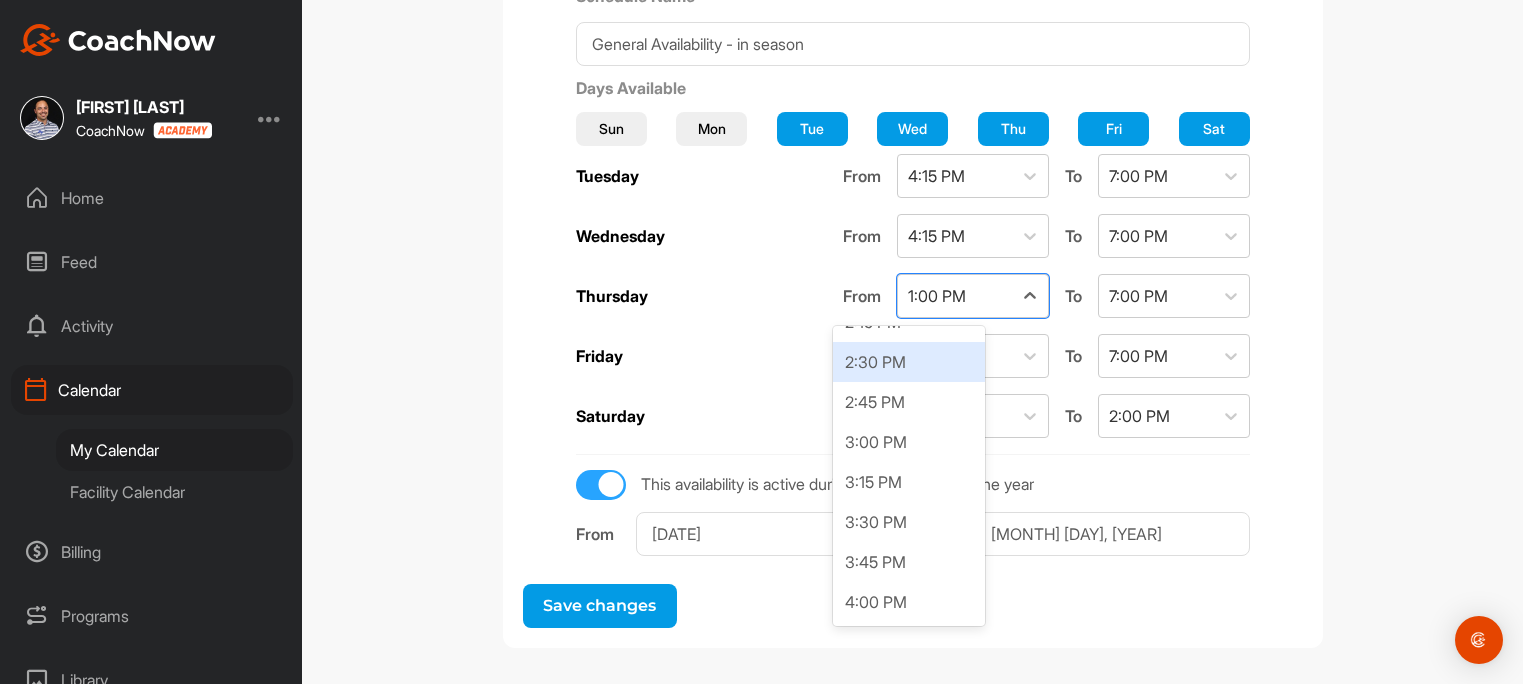 scroll, scrollTop: 2338, scrollLeft: 0, axis: vertical 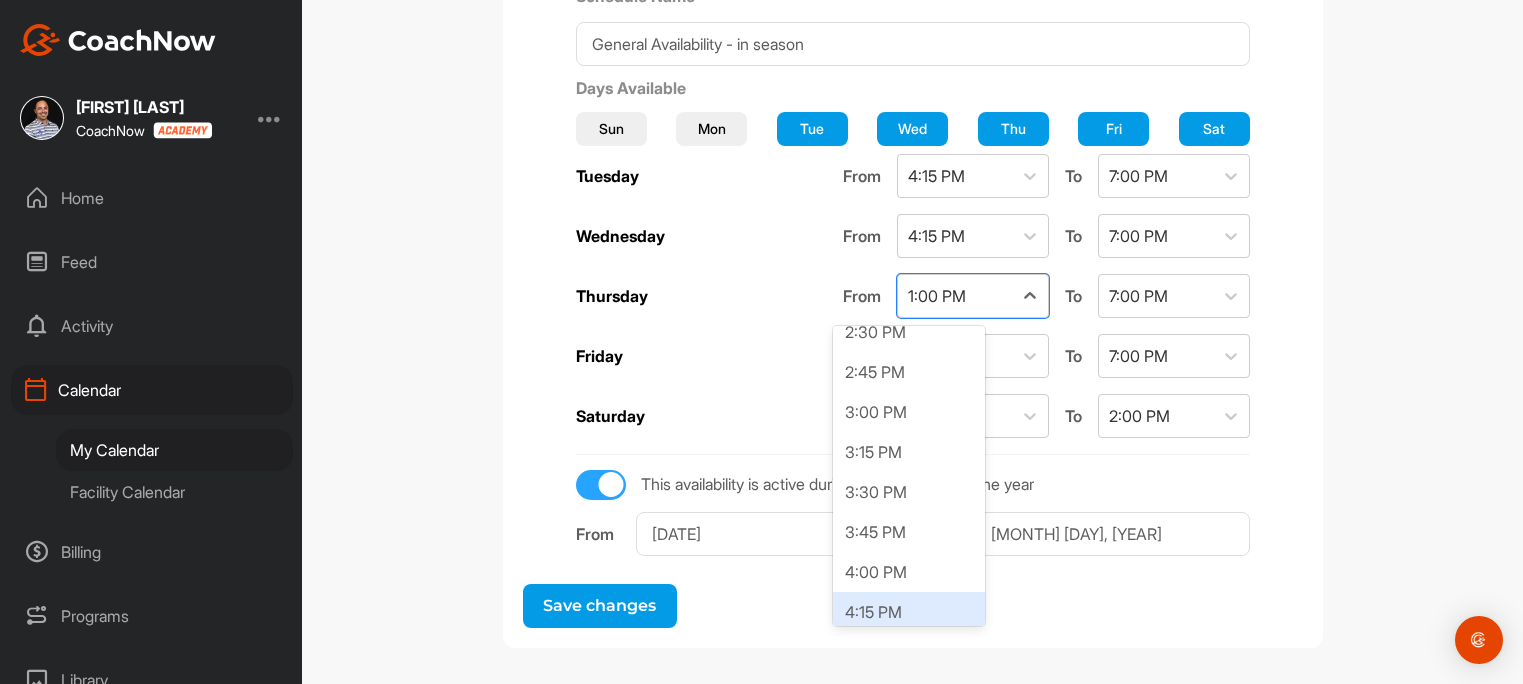 click on "4:15 PM" at bounding box center [909, 612] 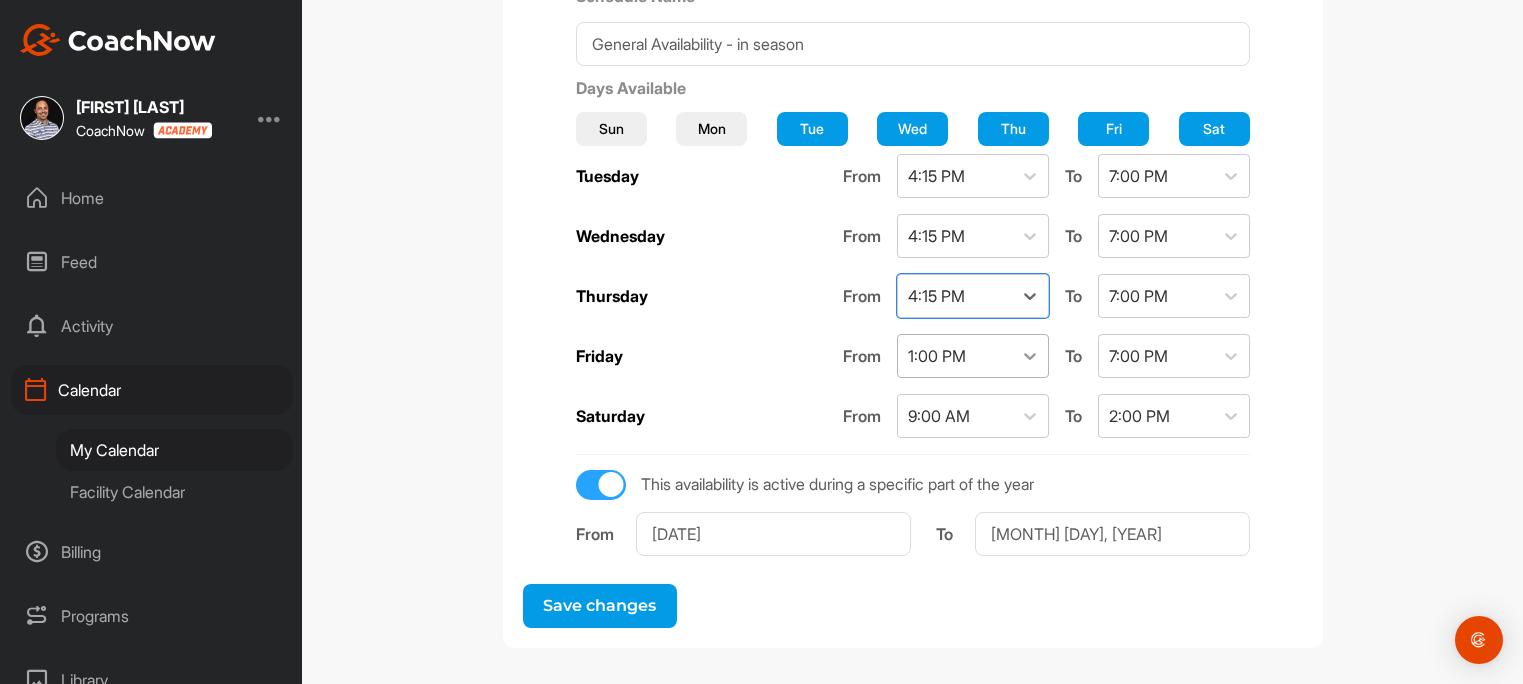 click 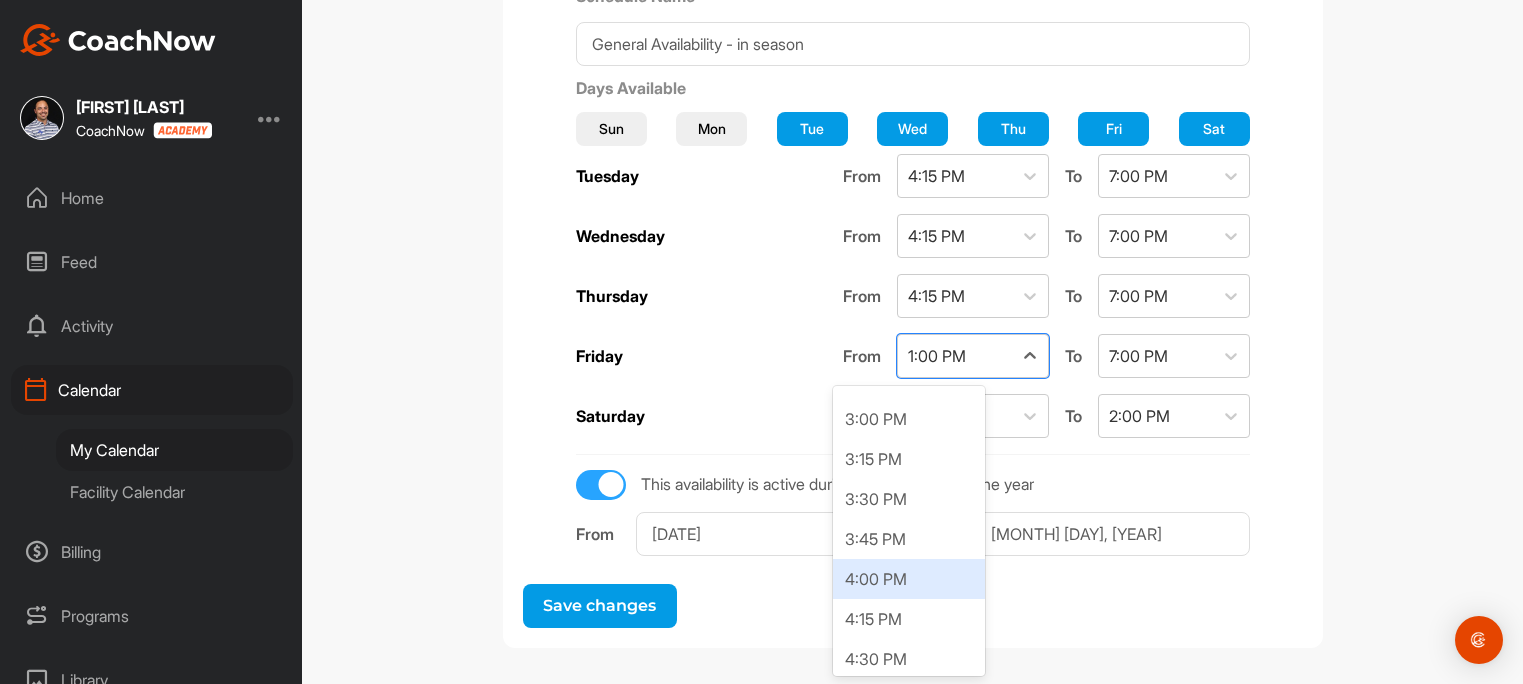 scroll, scrollTop: 2396, scrollLeft: 0, axis: vertical 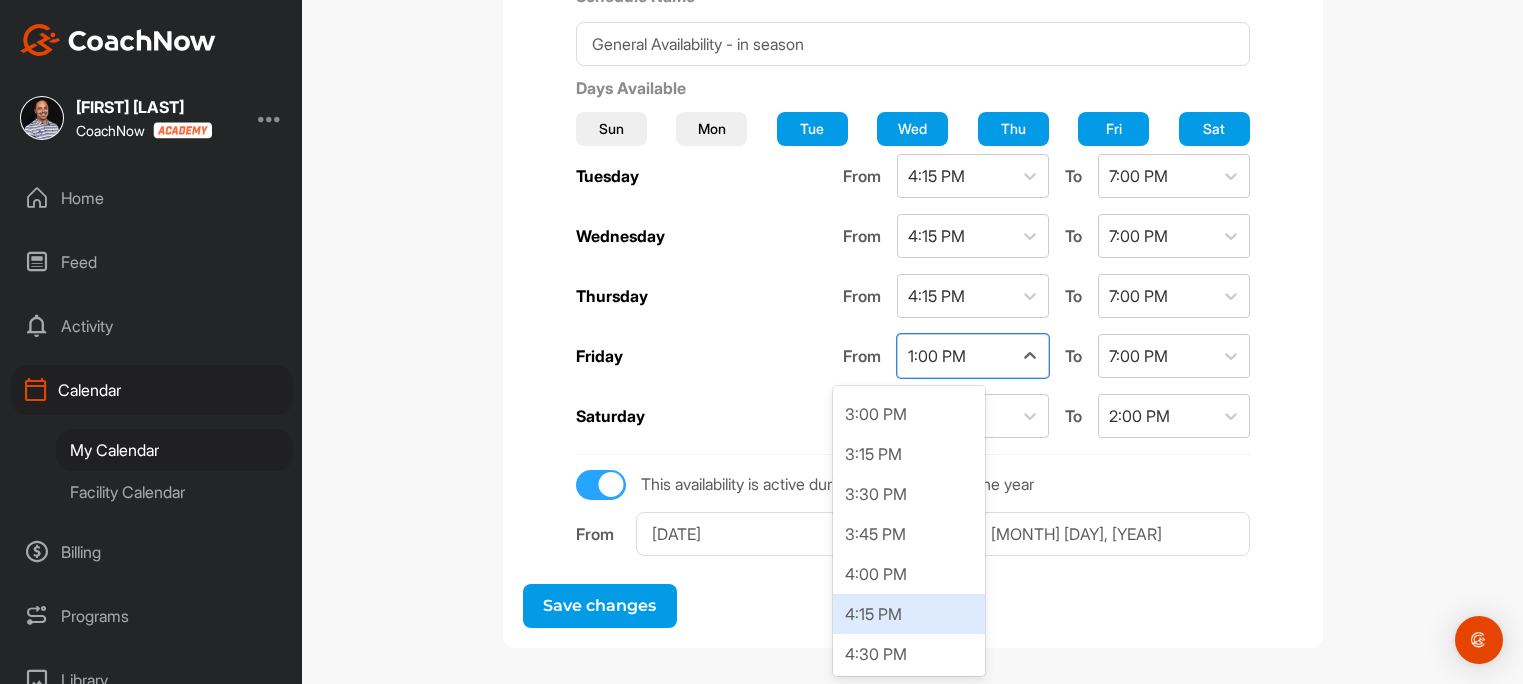 click on "4:15 PM" at bounding box center (909, 614) 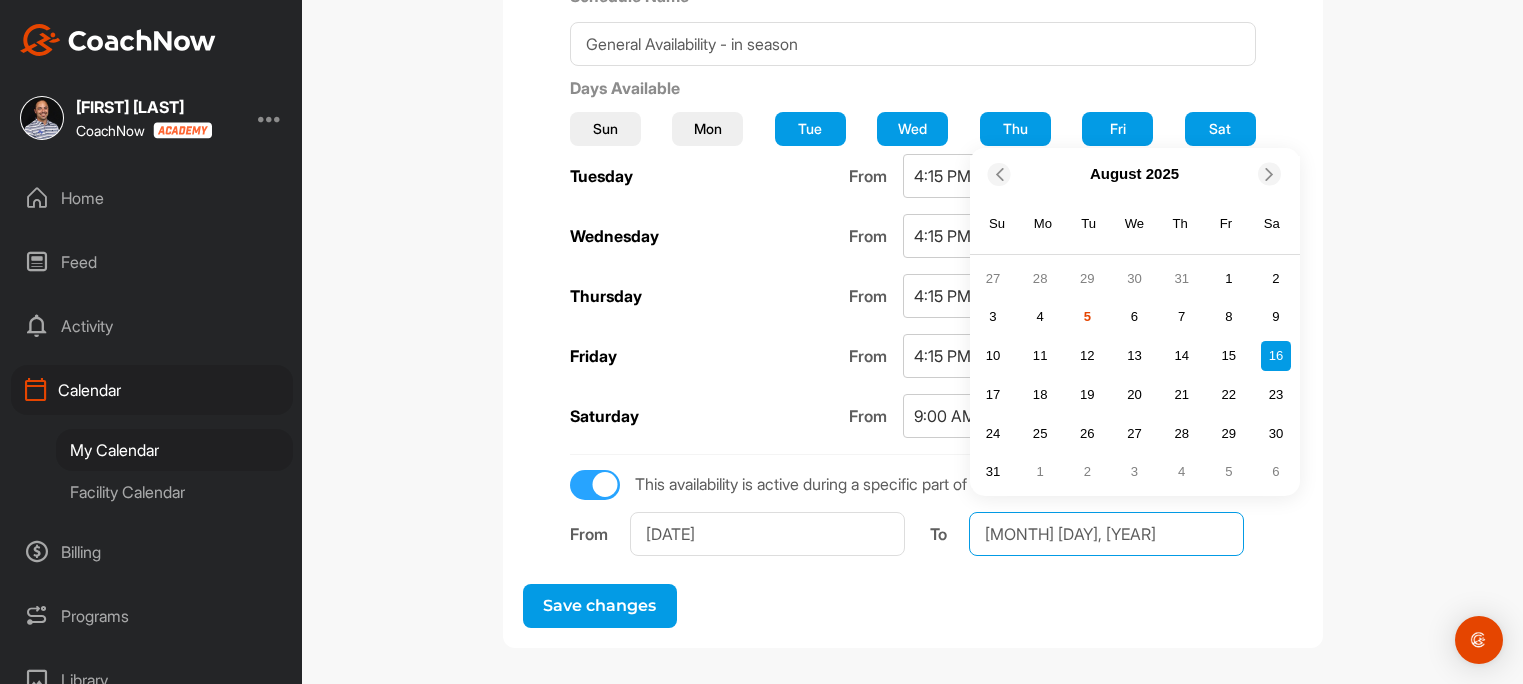 click on "[MONTH] [DAY], [YEAR]" at bounding box center (1106, 534) 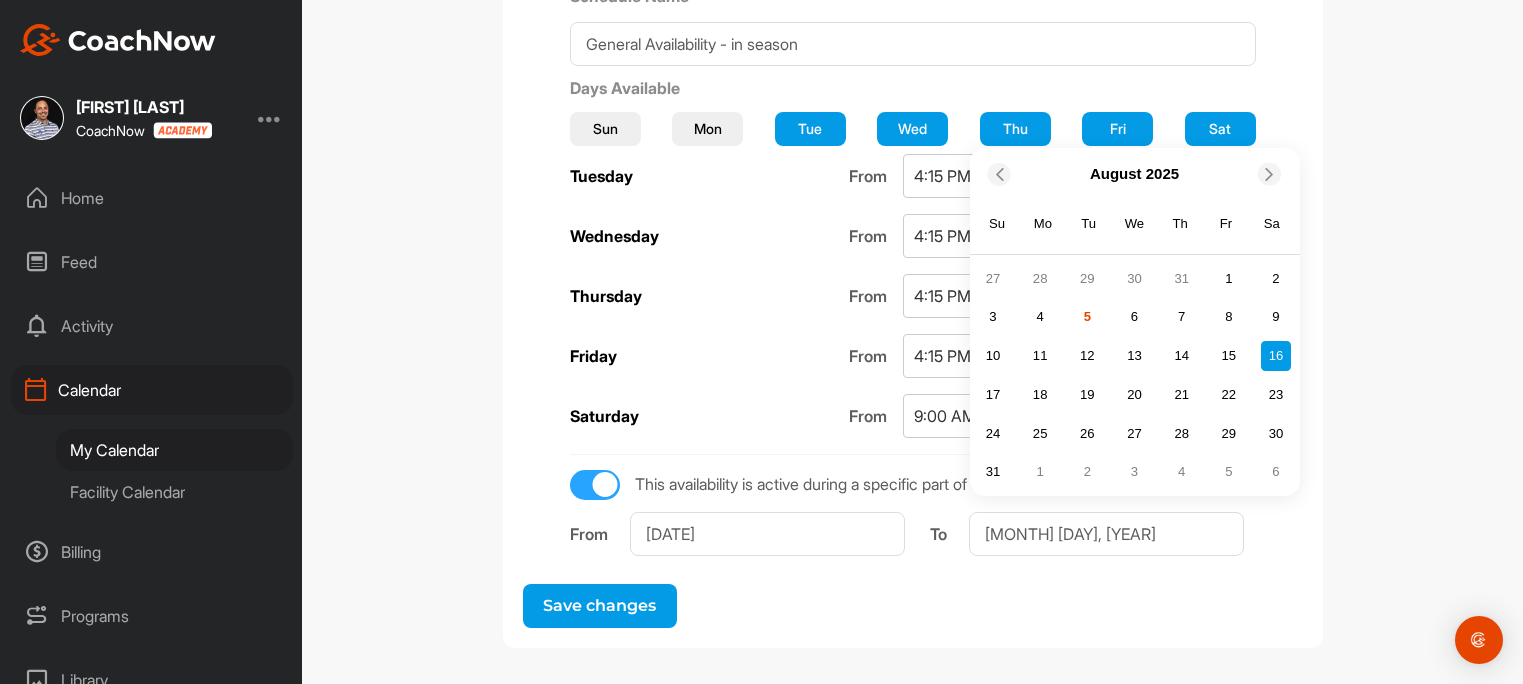 click at bounding box center (1270, 174) 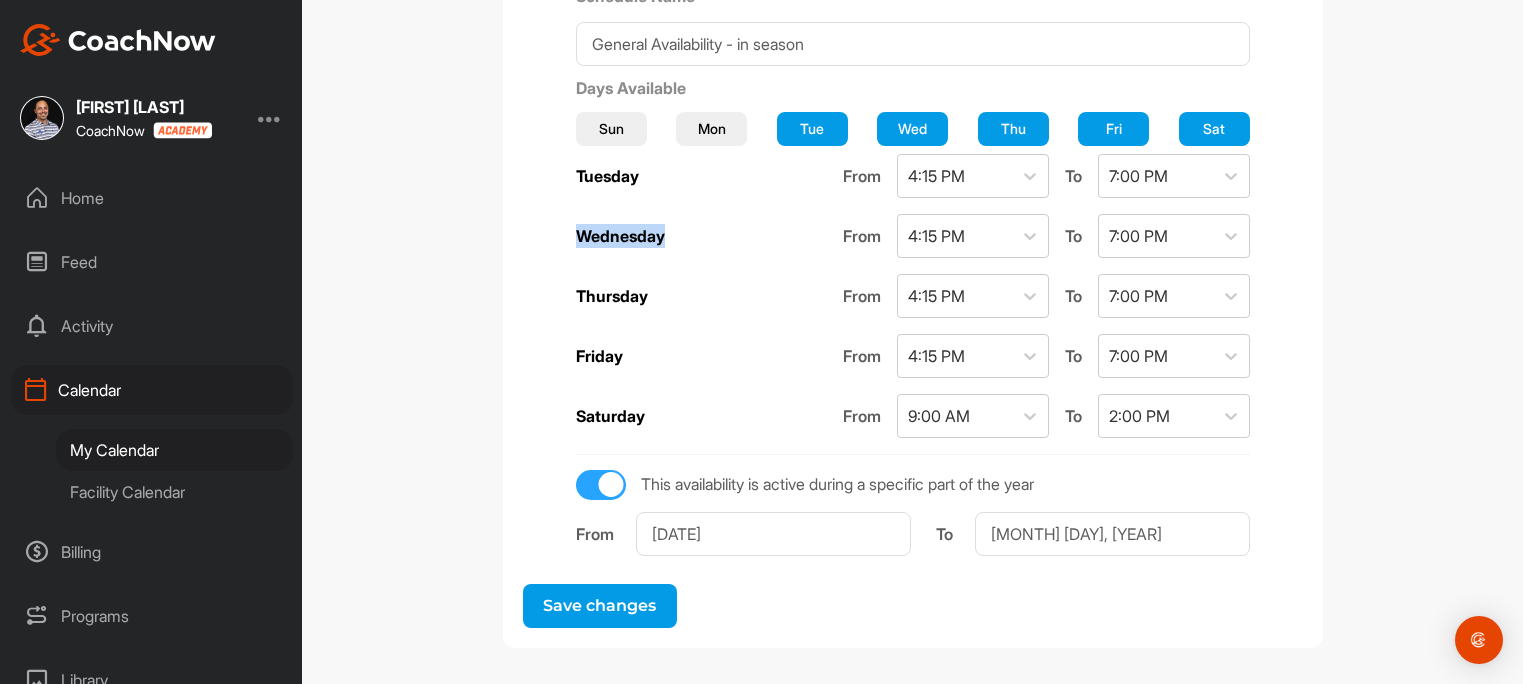 click on "Schedule Name General Availability - in season Days Available Sun Mon Tue Wed Thu Fri Sat Tuesday From 4:15 PM To 7:00 PM Wednesday From 4:15 PM To 7:00 PM Thursday From 4:15 PM To 7:00 PM Friday From 4:15 PM To 7:00 PM Saturday From 9:00 AM To 2:00 PM This availability is active during a specific part of the year From [DATE] To [DATE]" at bounding box center (913, 270) 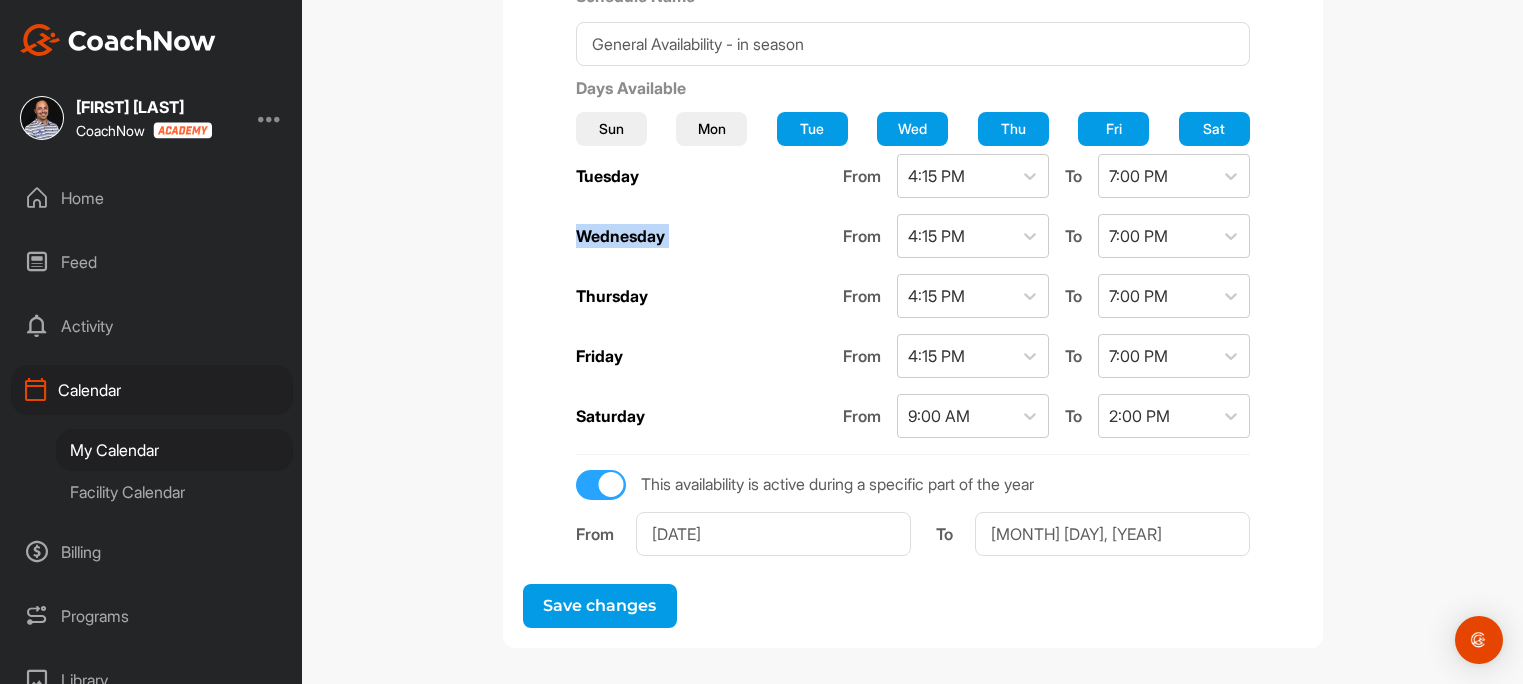 click on "Schedule Name General Availability - in season Days Available Sun Mon Tue Wed Thu Fri Sat Tuesday From 4:15 PM To 7:00 PM Wednesday From 4:15 PM To 7:00 PM Thursday From 4:15 PM To 7:00 PM Friday From 4:15 PM To 7:00 PM Saturday From 9:00 AM To 2:00 PM This availability is active during a specific part of the year From [DATE] To [DATE]" at bounding box center [913, 270] 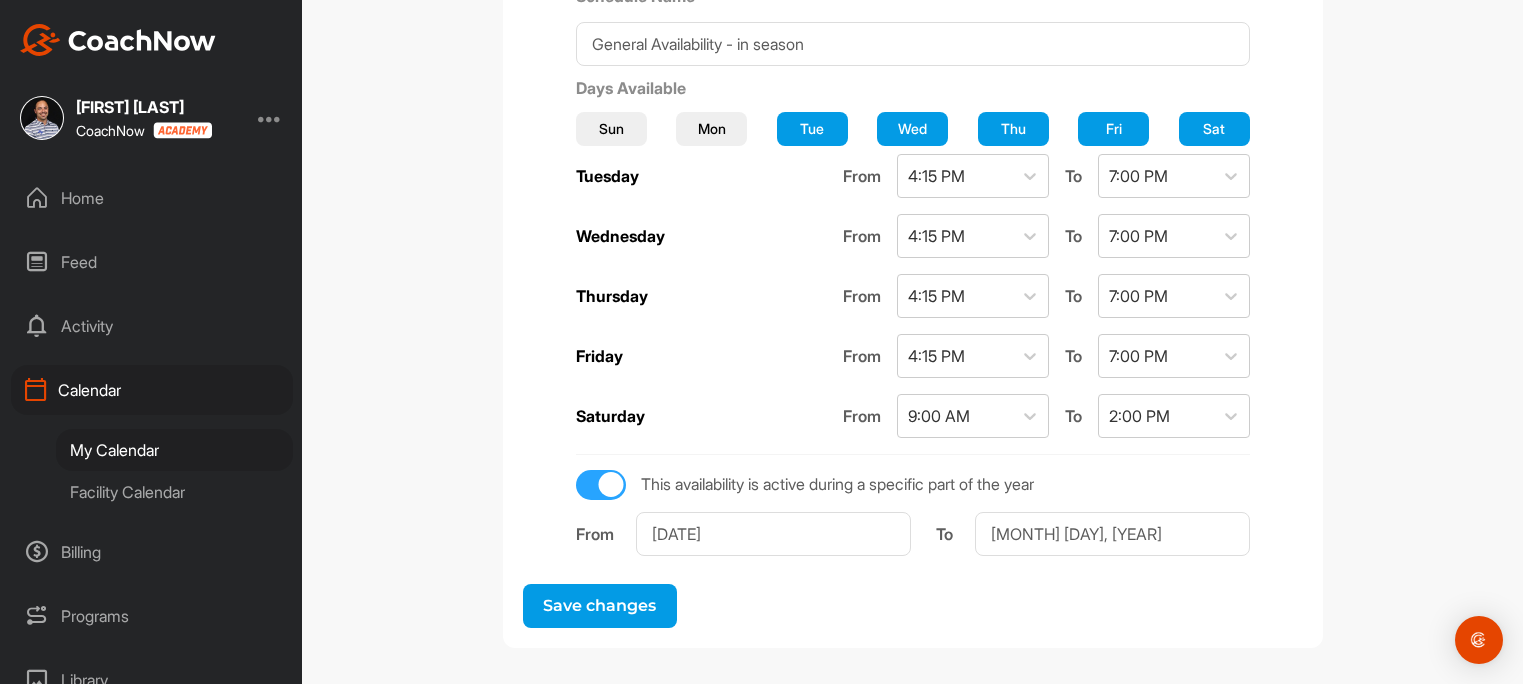 click on "General Availability - in season Schedule Name General Availability - in season Days Available Sun Mon Tue Wed Thu Fri Sat Tuesday From 4:15 PM To 7:00 PM Wednesday From 4:15 PM To 7:00 PM Thursday From 4:15 PM To 7:00 PM Friday From 4:15 PM To 7:00 PM Saturday From 9:00 AM To 2:00 PM This availability is active during a specific part of the year From [DATE] To [DATE] Save changes" at bounding box center (913, 264) 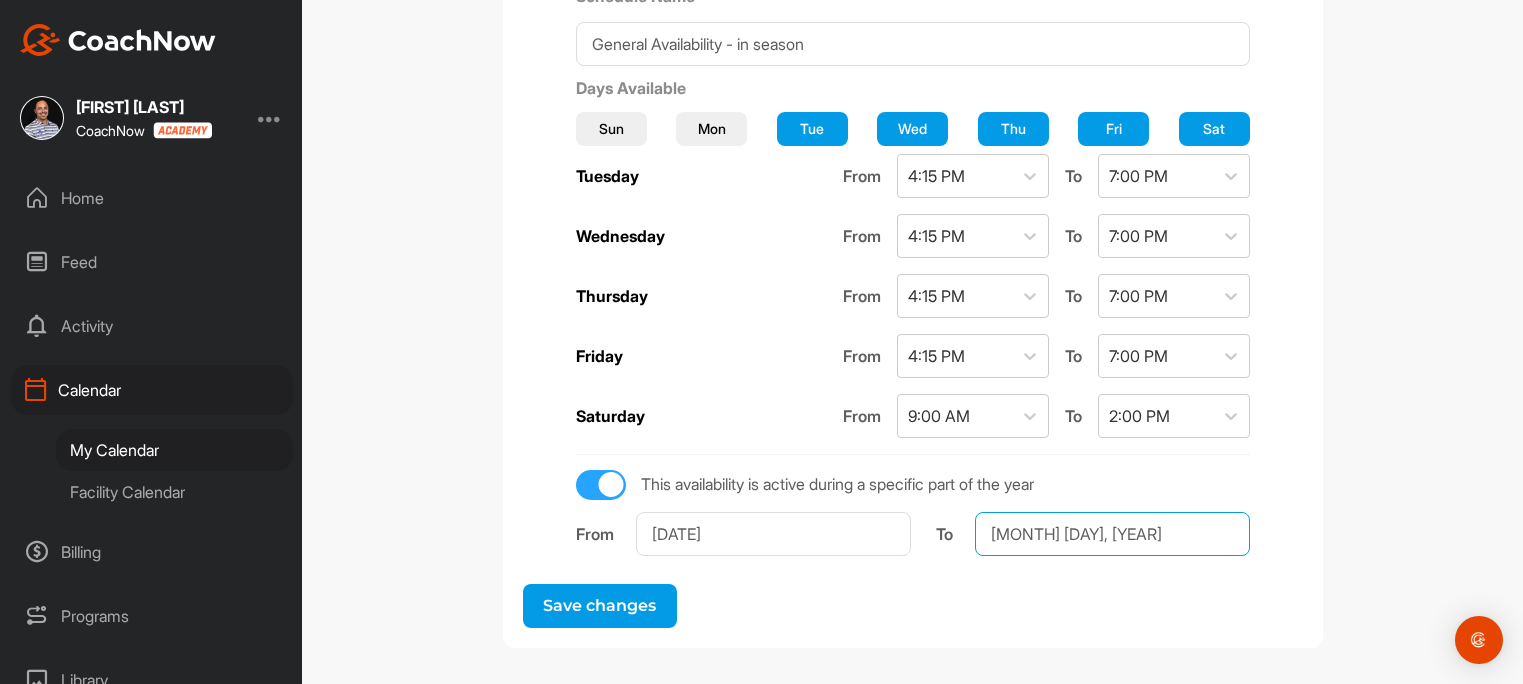 click on "[MONTH] [DAY], [YEAR]" at bounding box center [1112, 534] 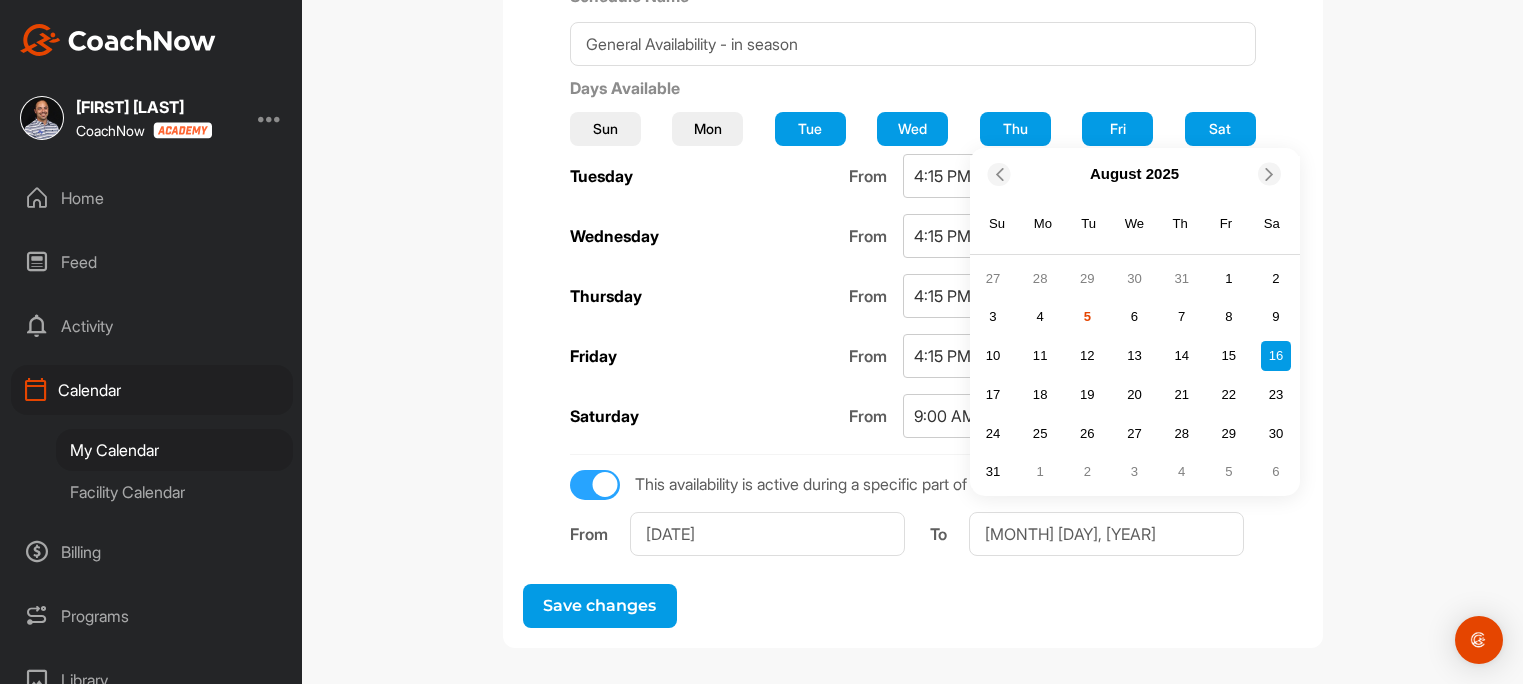 click at bounding box center [1269, 174] 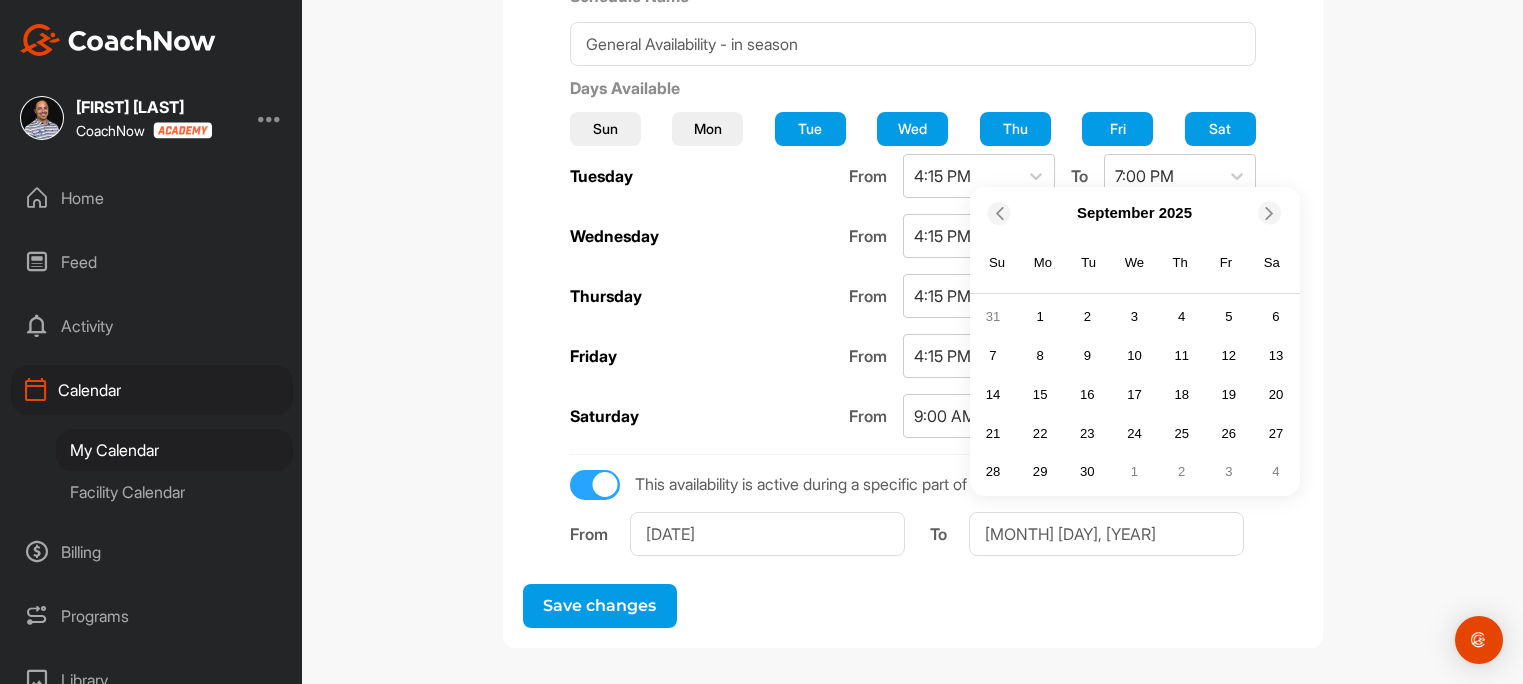 click at bounding box center [1270, 213] 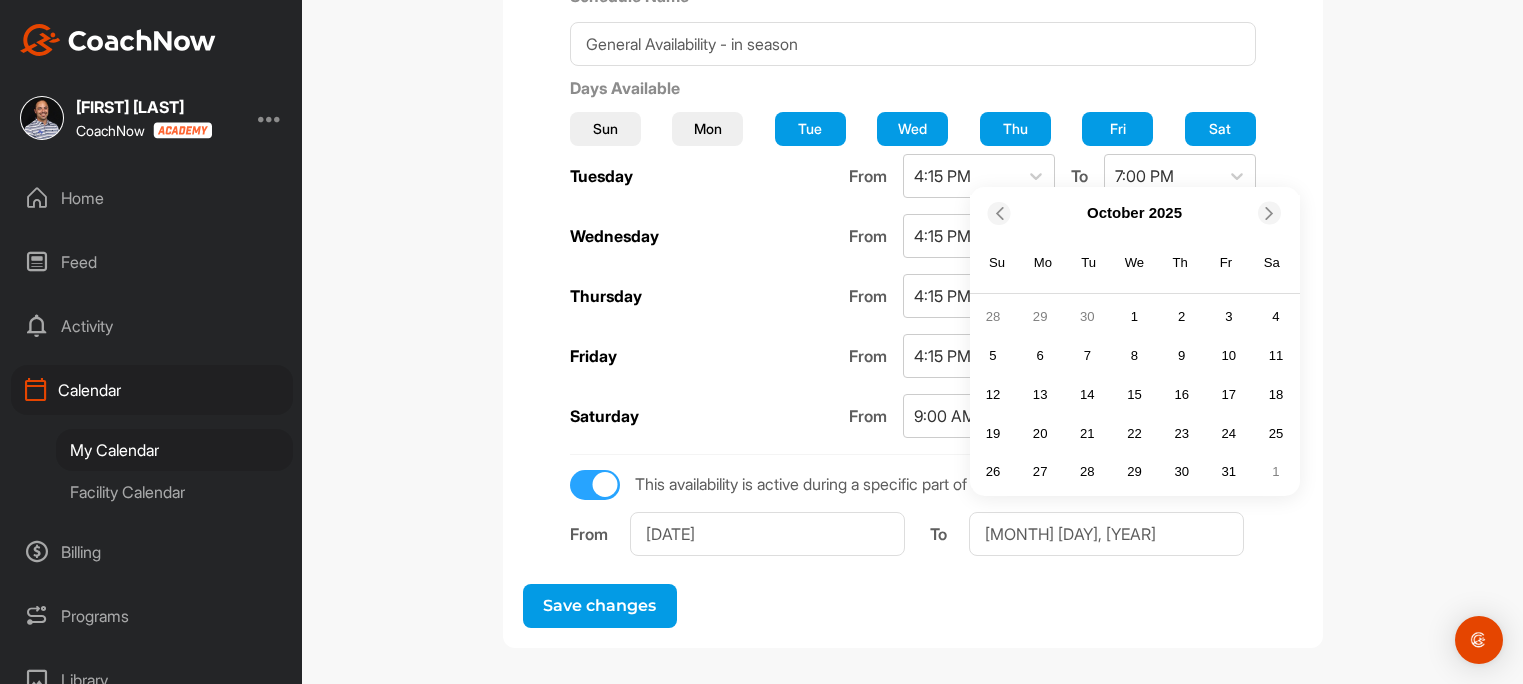 click at bounding box center (1270, 213) 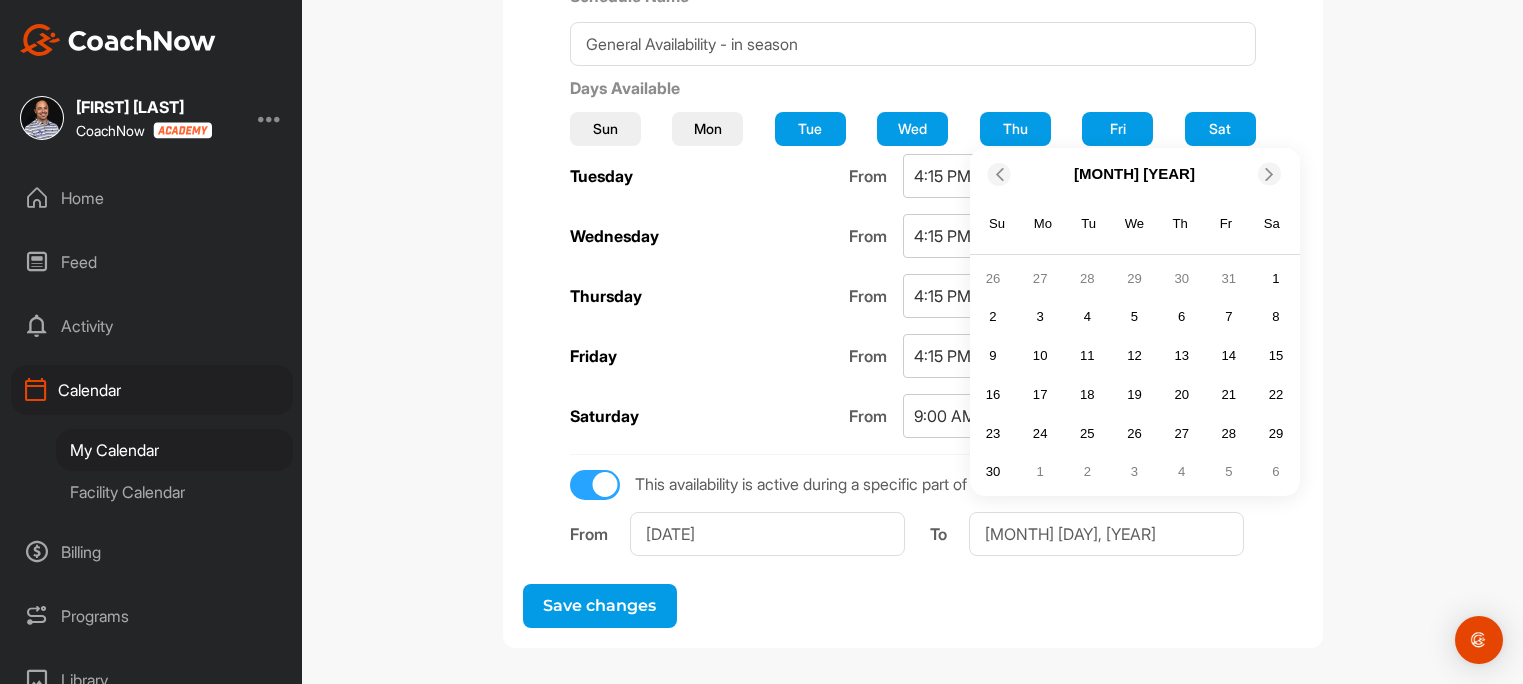 click at bounding box center (1270, 174) 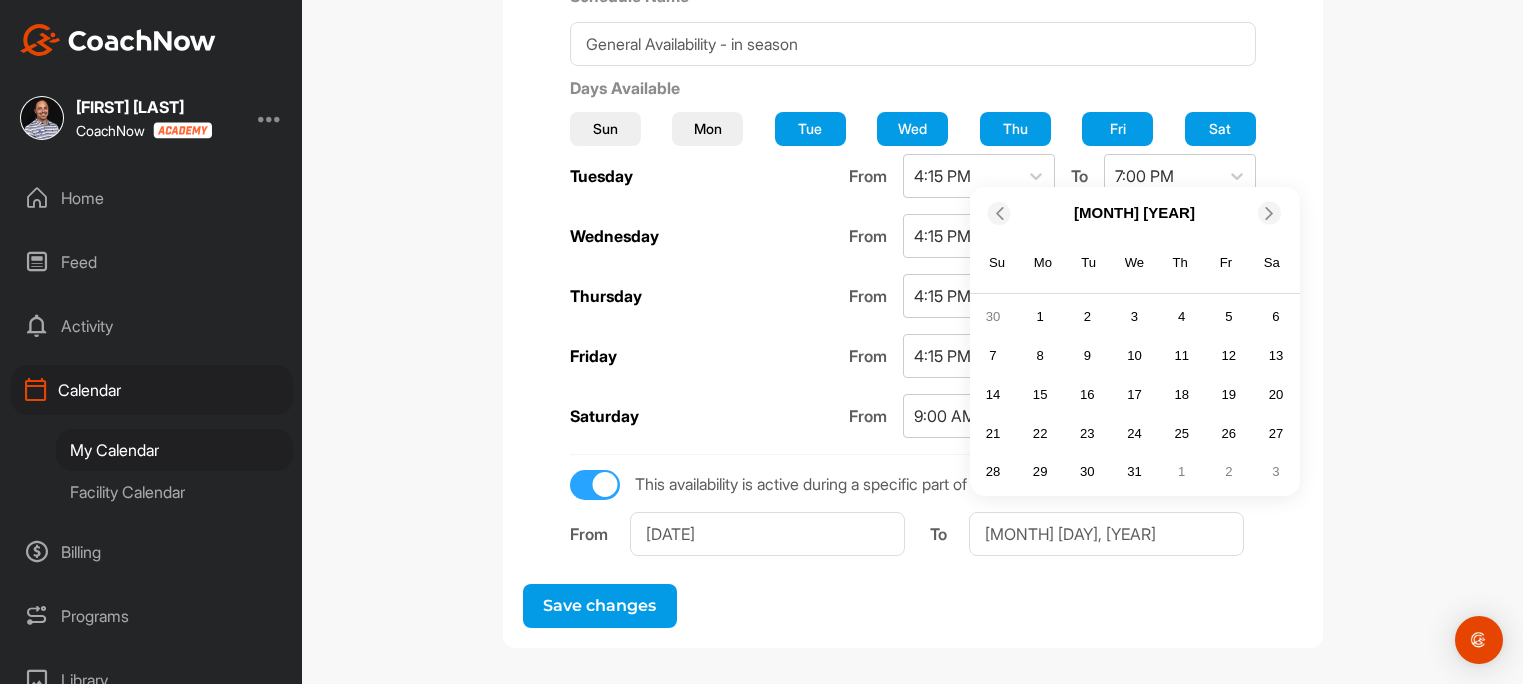 click on "31" at bounding box center (1135, 472) 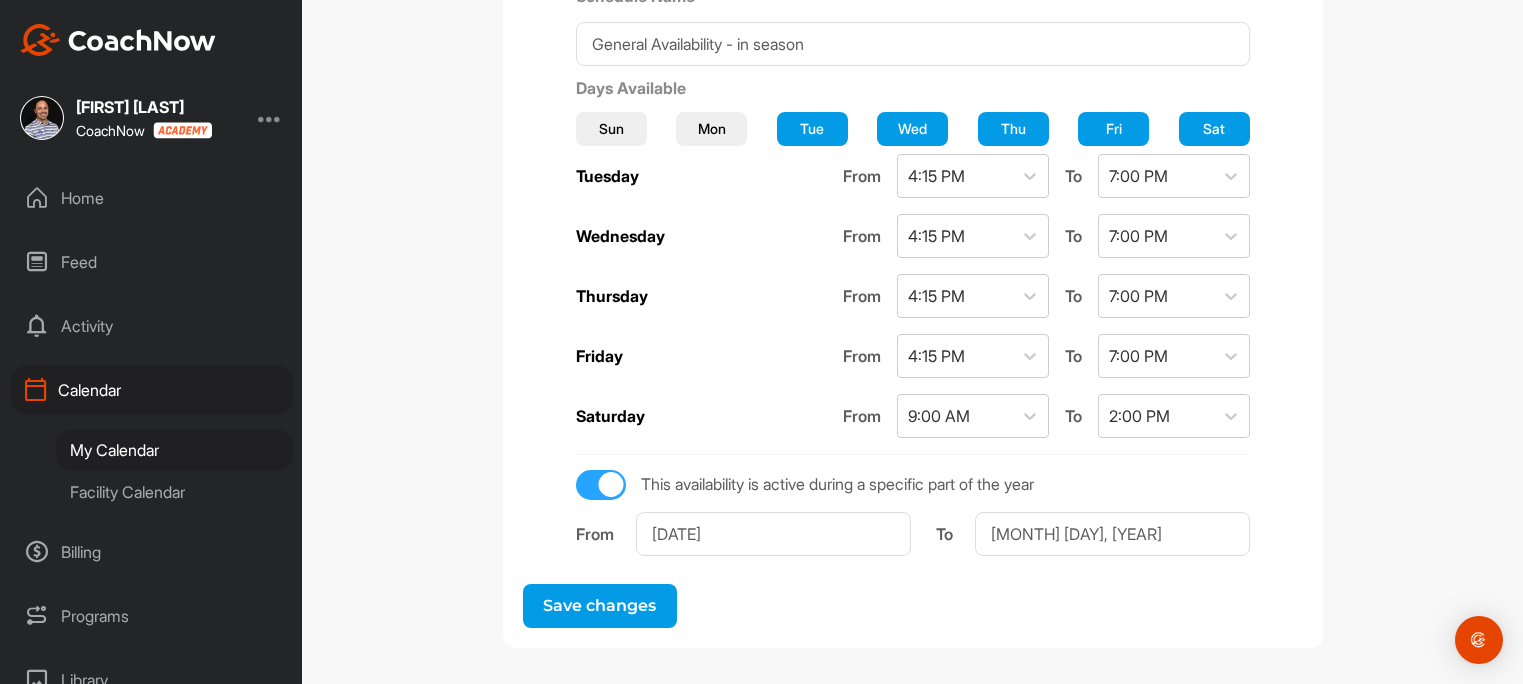 type on "[MONTH] [DAY], [YEAR]" 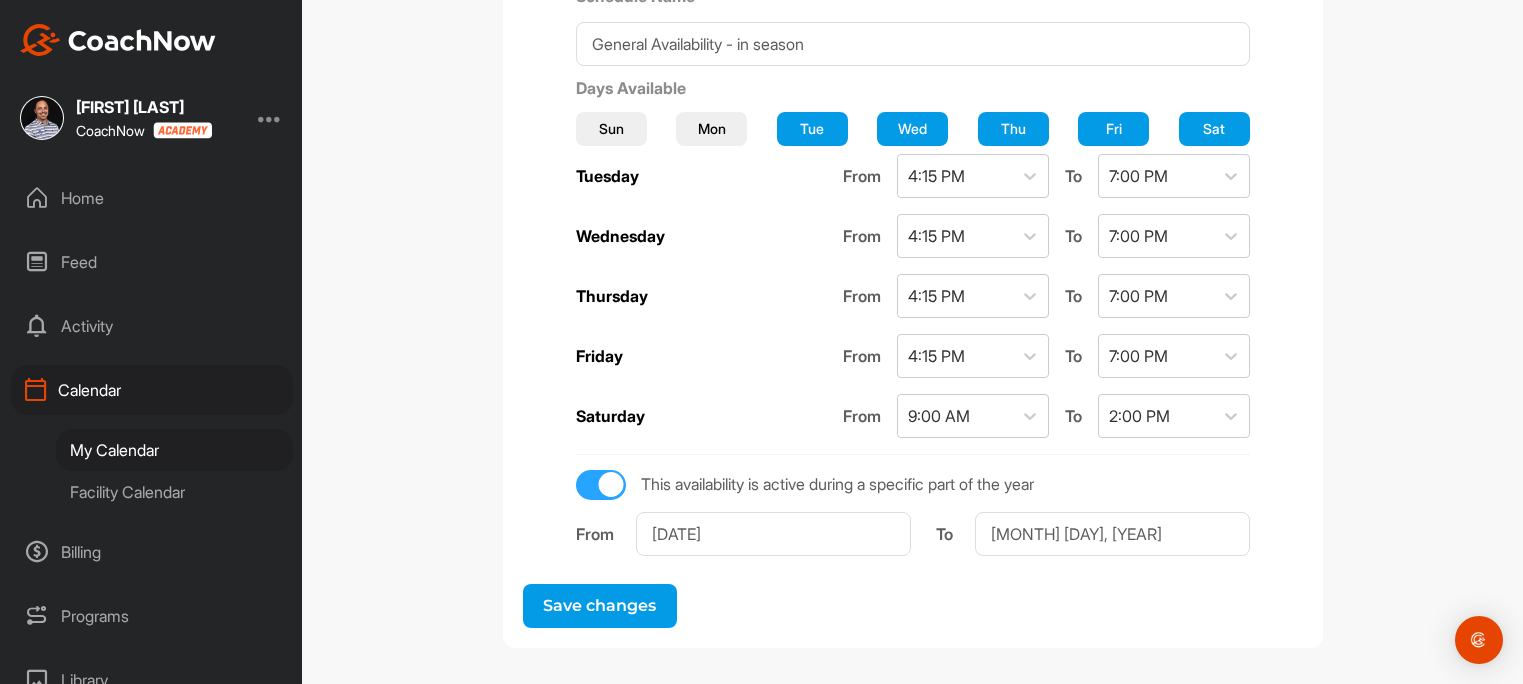 click on "Save changes" at bounding box center (600, 606) 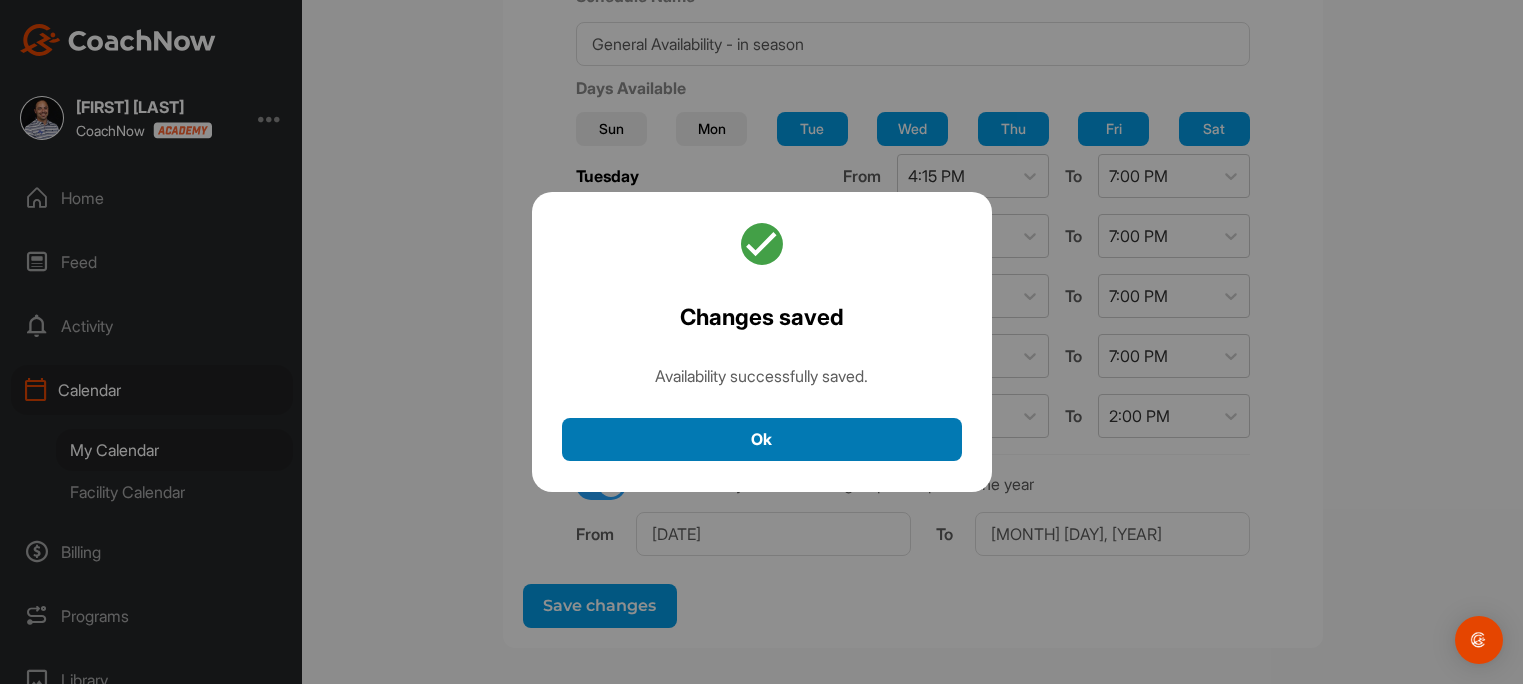 click on "Ok" at bounding box center (762, 439) 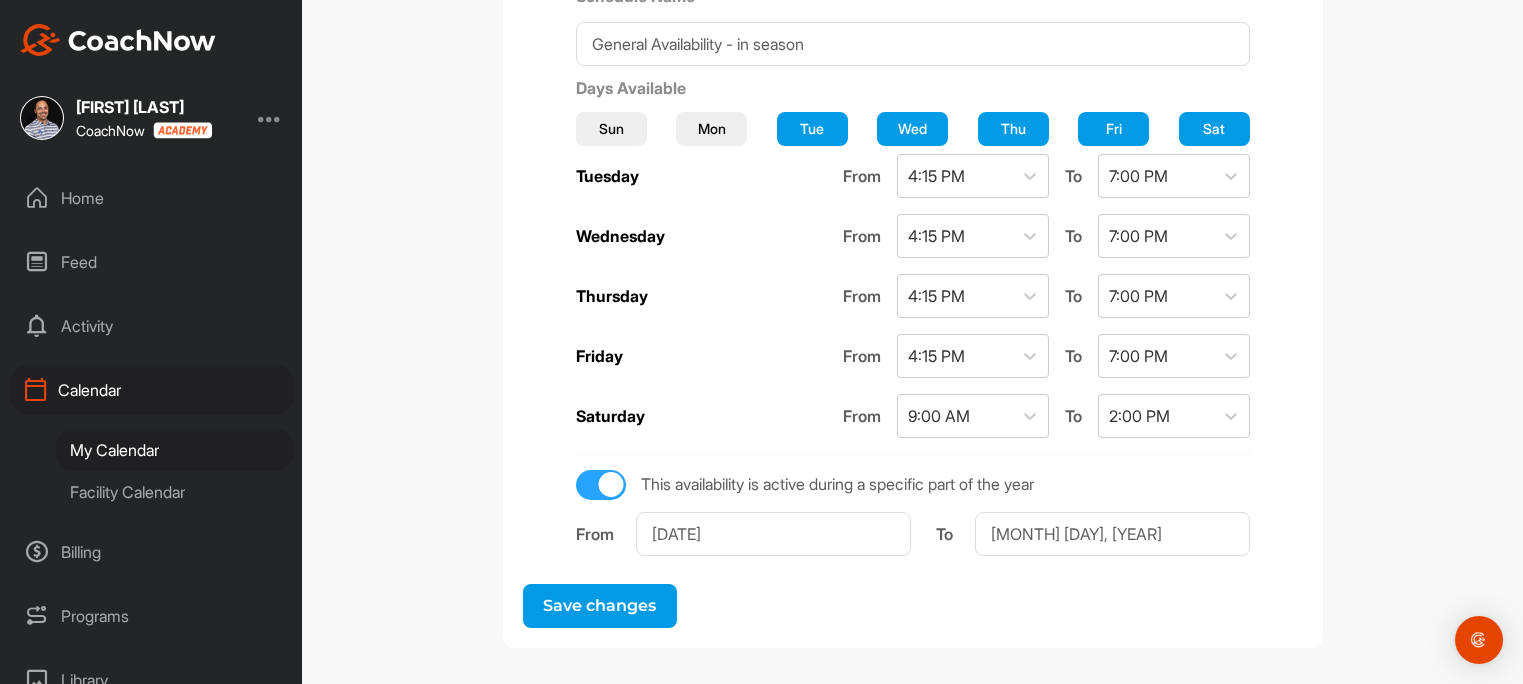 click on "Save changes" at bounding box center [600, 606] 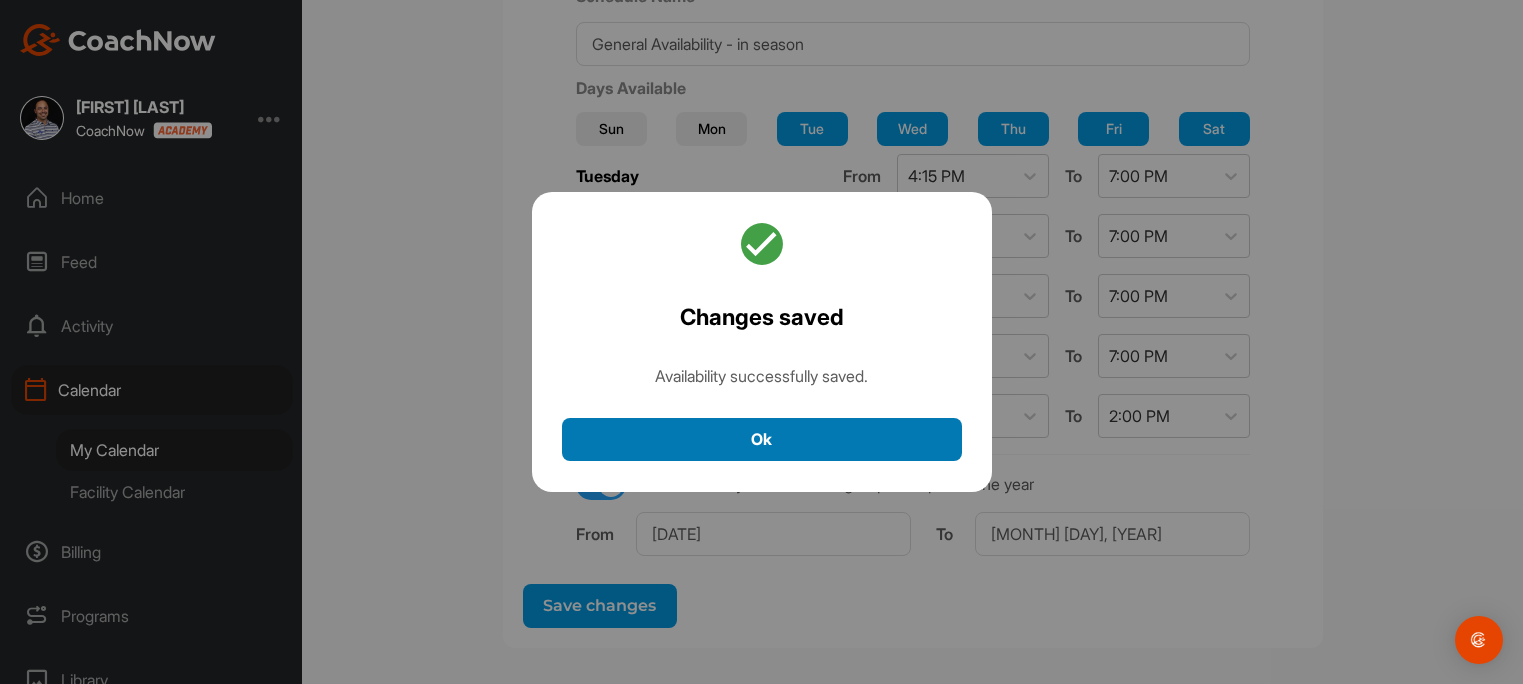 click on "Ok" at bounding box center (762, 439) 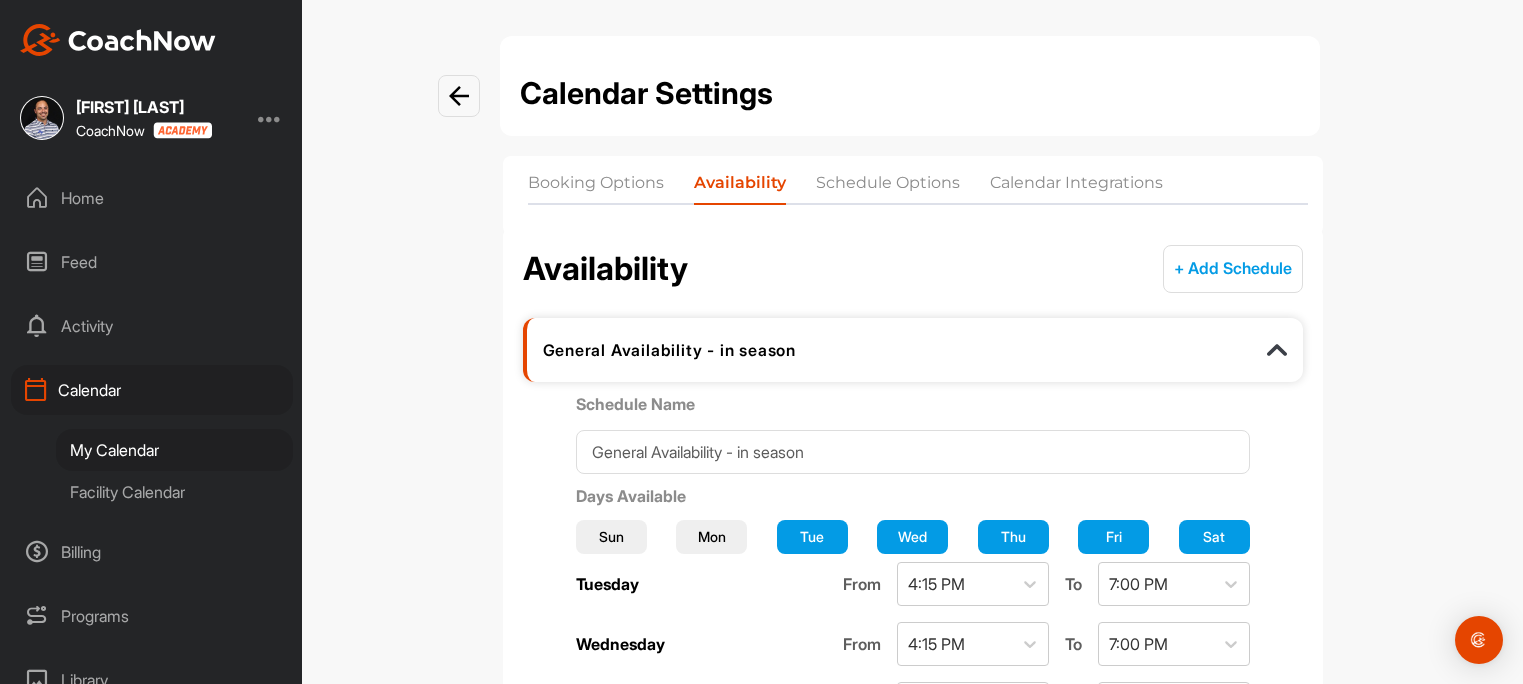 scroll, scrollTop: 0, scrollLeft: 0, axis: both 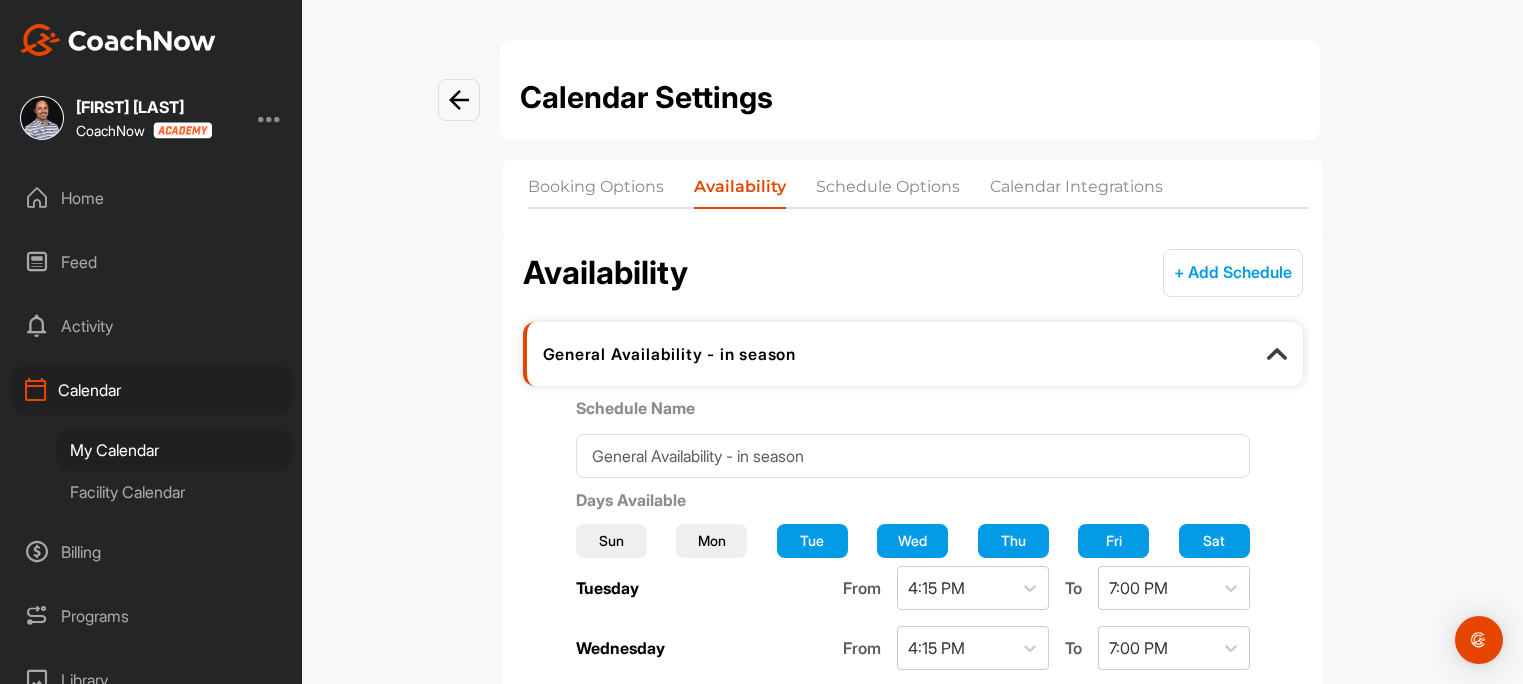 click on "Schedule Options" at bounding box center (888, 191) 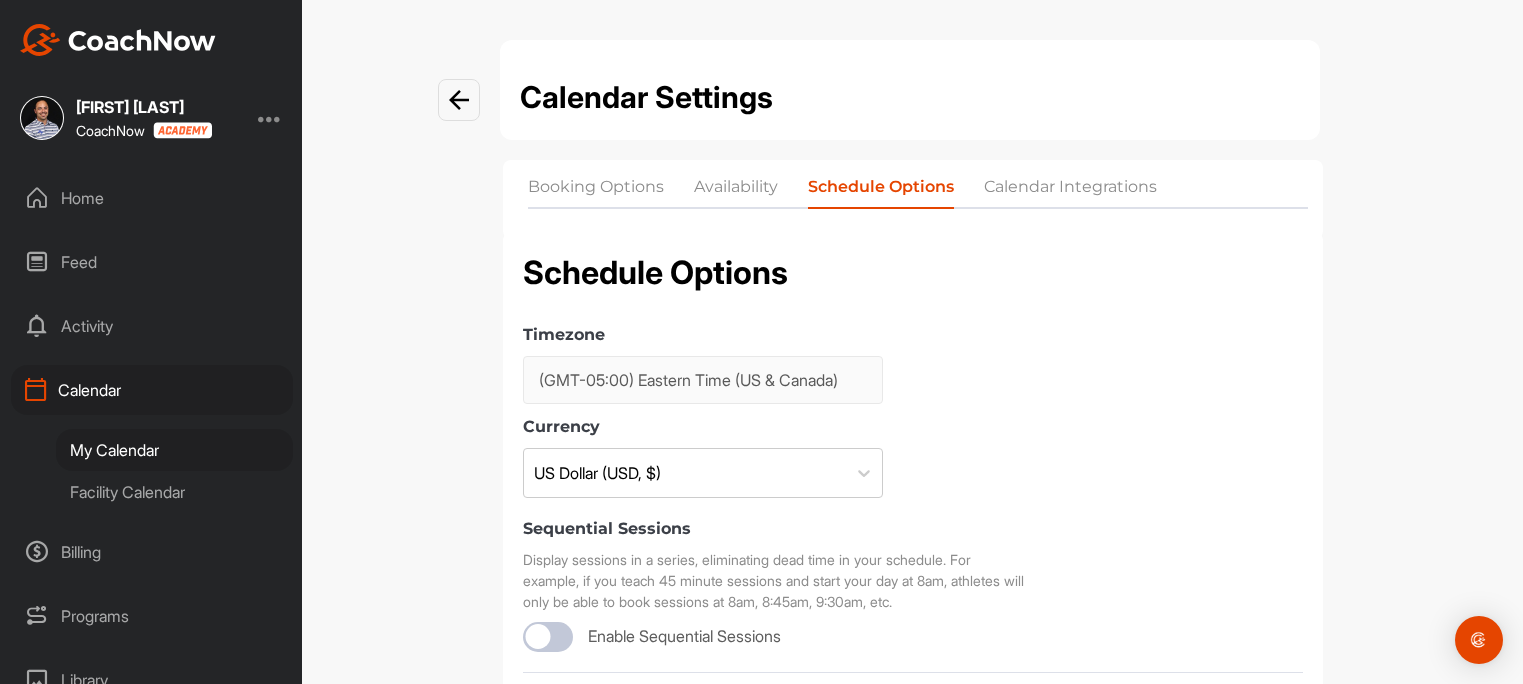 click at bounding box center [459, 100] 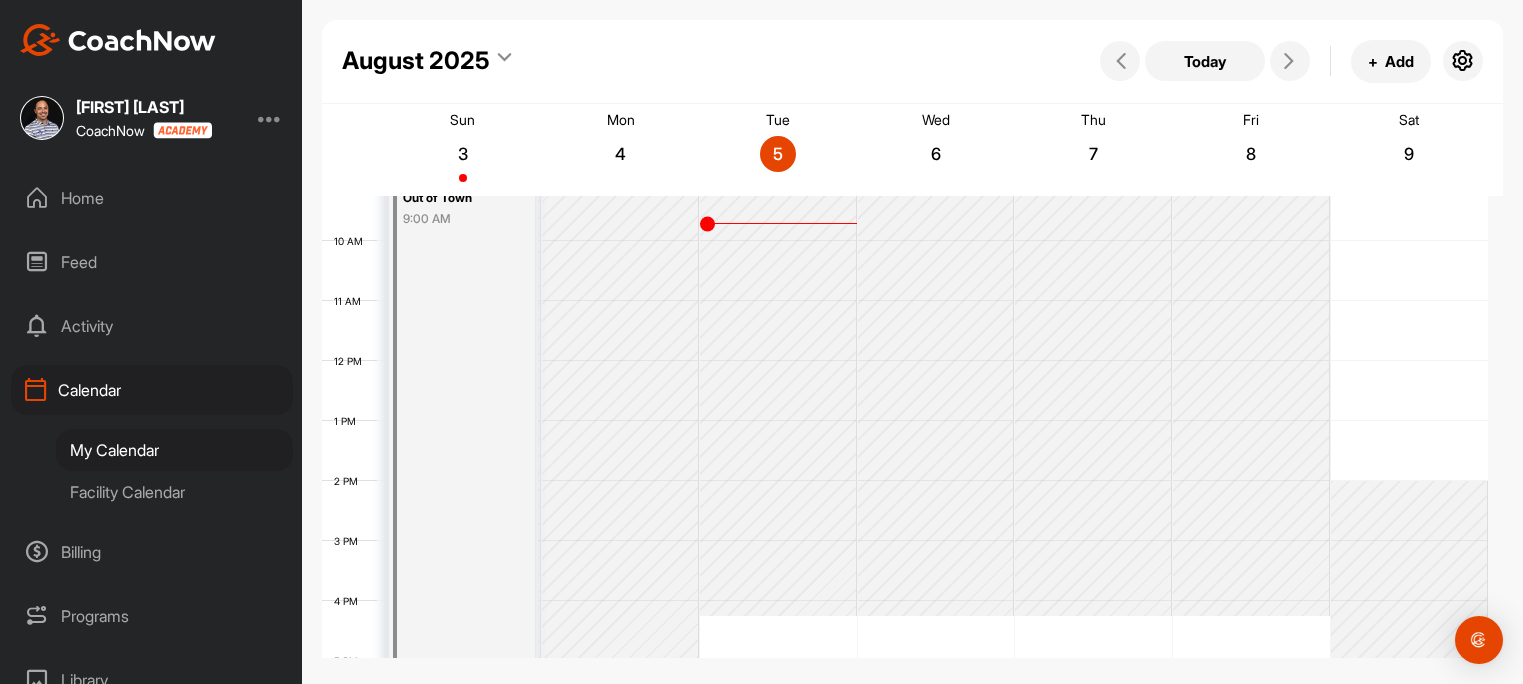 scroll, scrollTop: 560, scrollLeft: 0, axis: vertical 